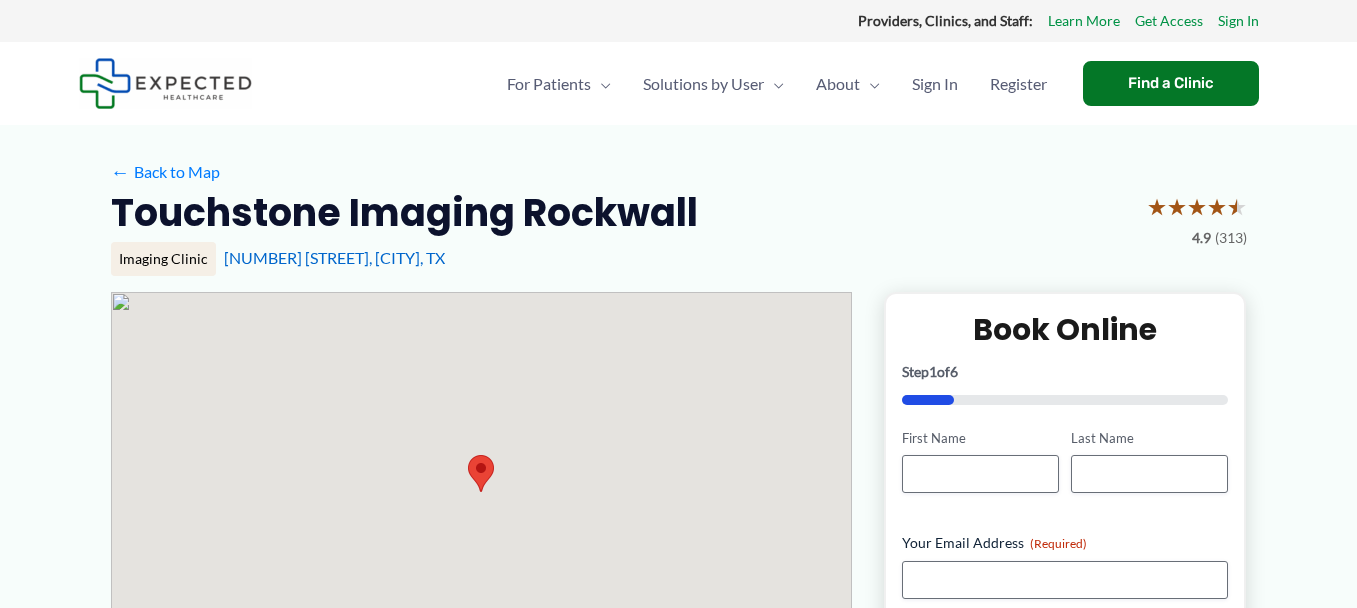 scroll, scrollTop: 0, scrollLeft: 0, axis: both 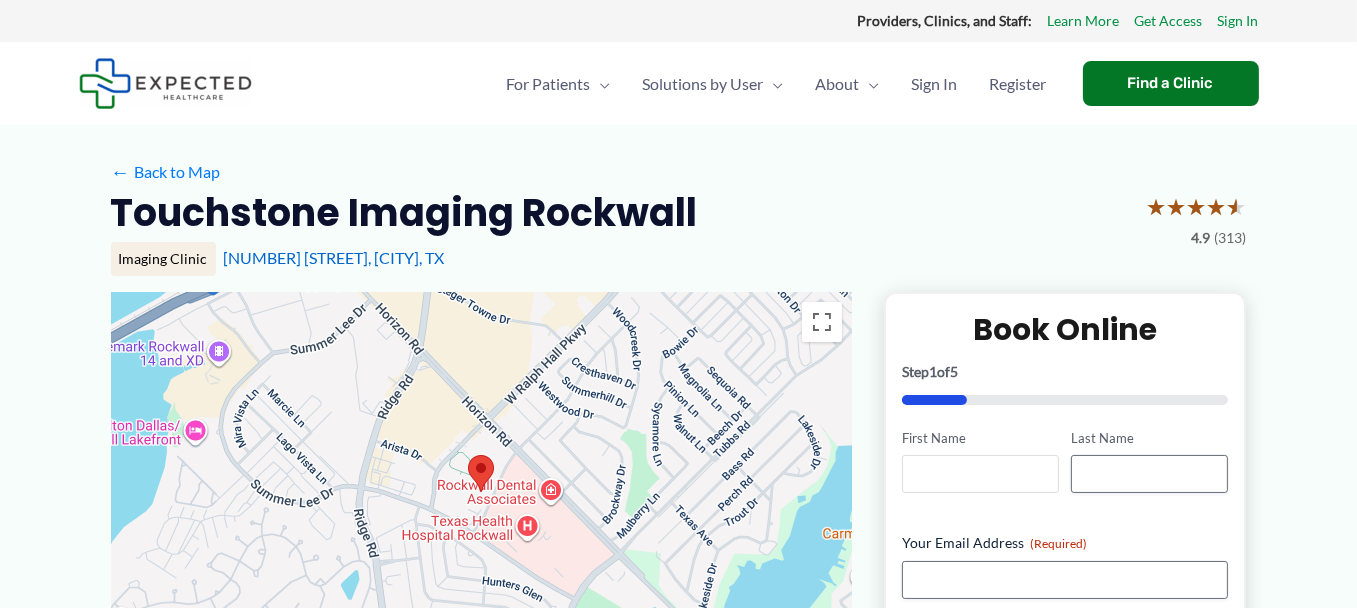 click on "First Name" at bounding box center (980, 474) 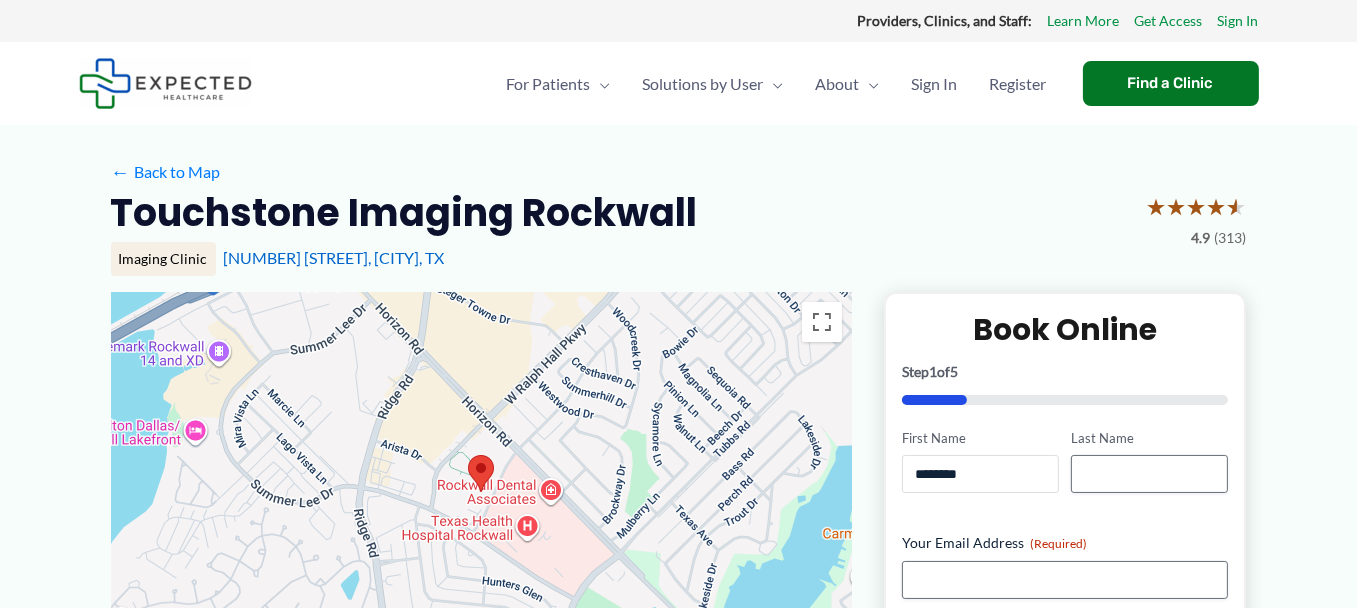 type on "******" 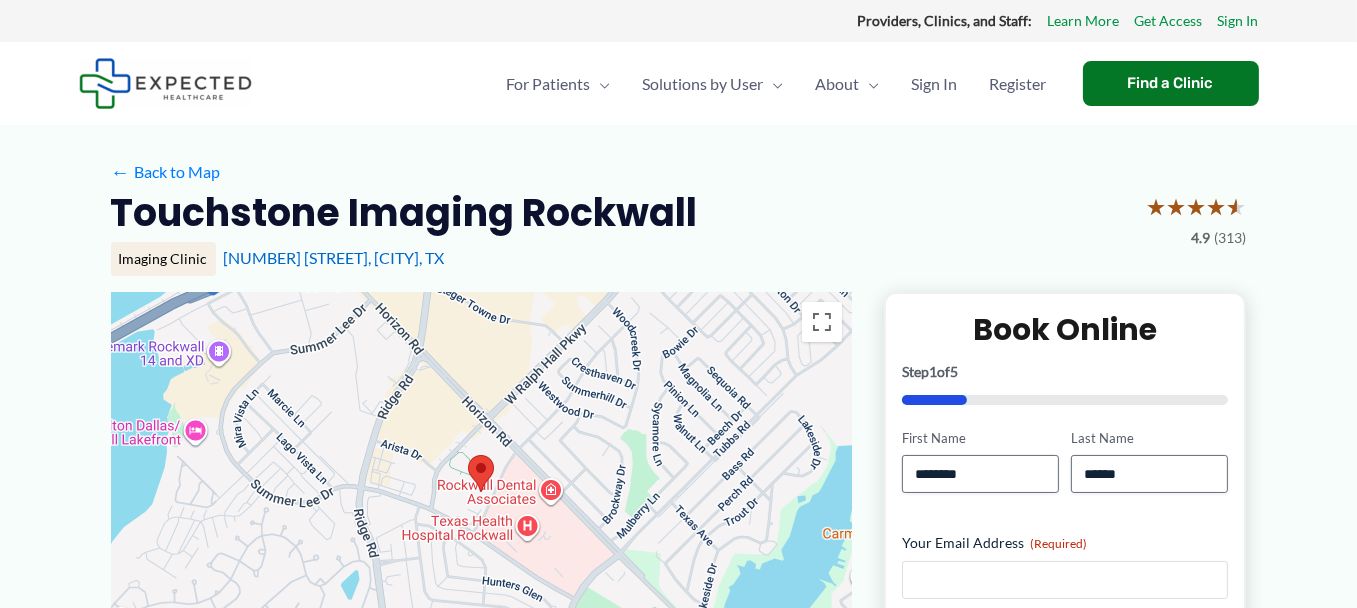 type on "**********" 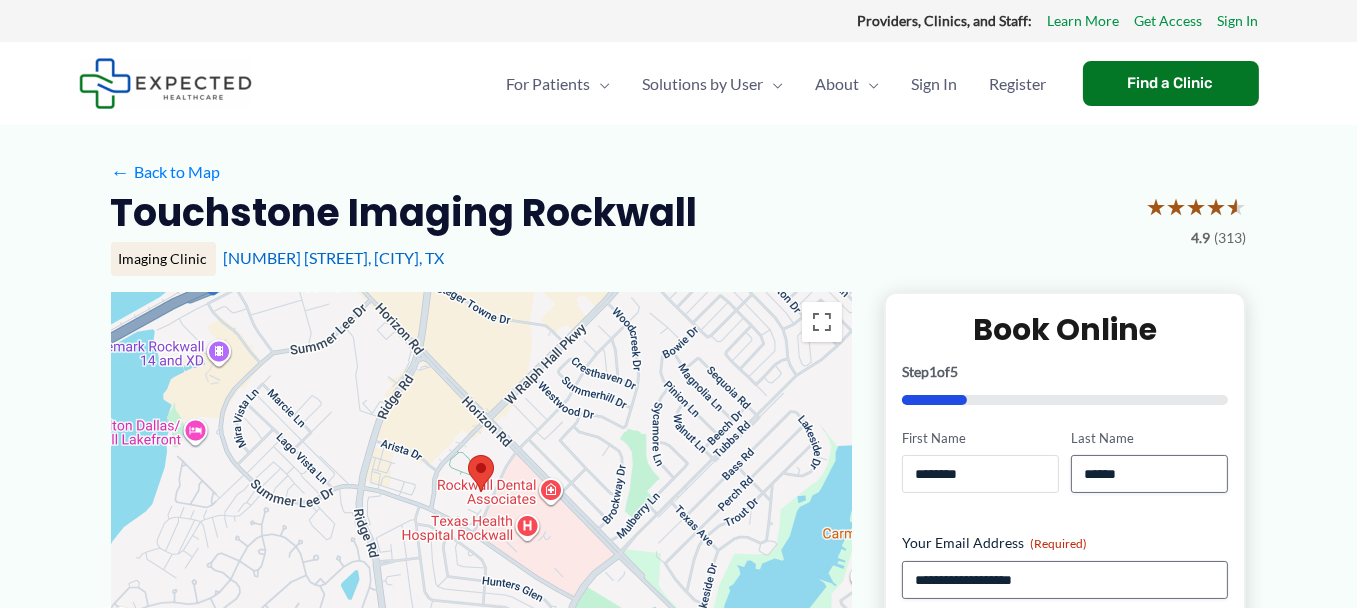 scroll, scrollTop: 100, scrollLeft: 0, axis: vertical 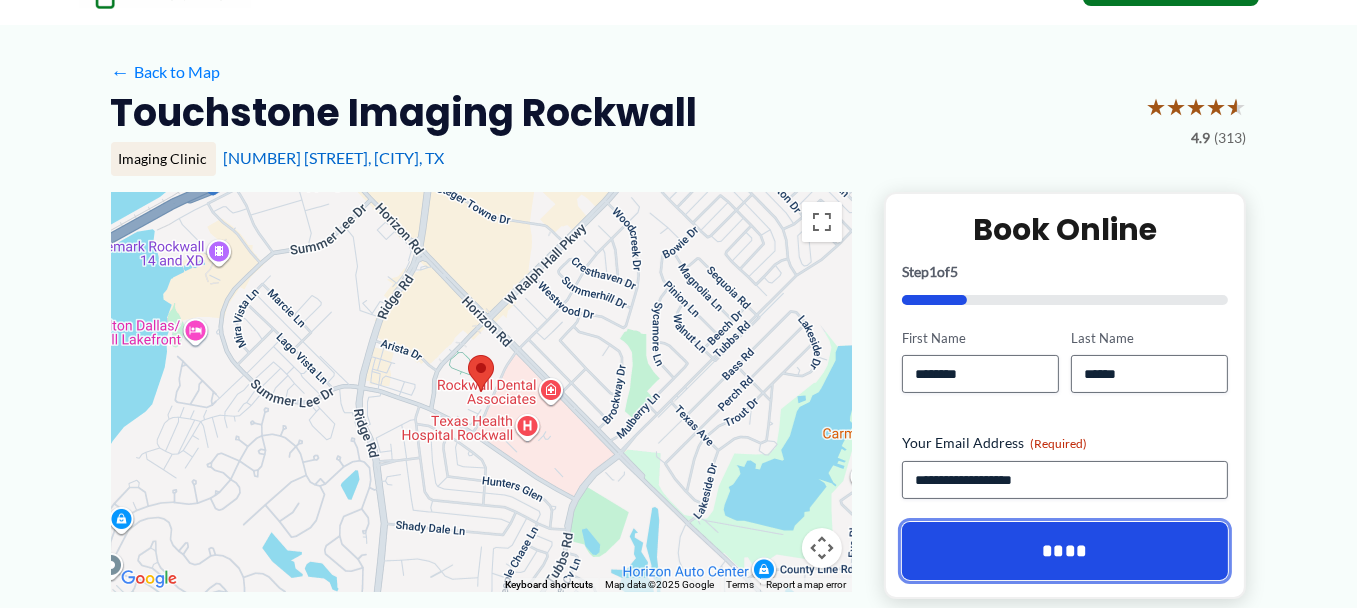 click on "****" at bounding box center (1065, 551) 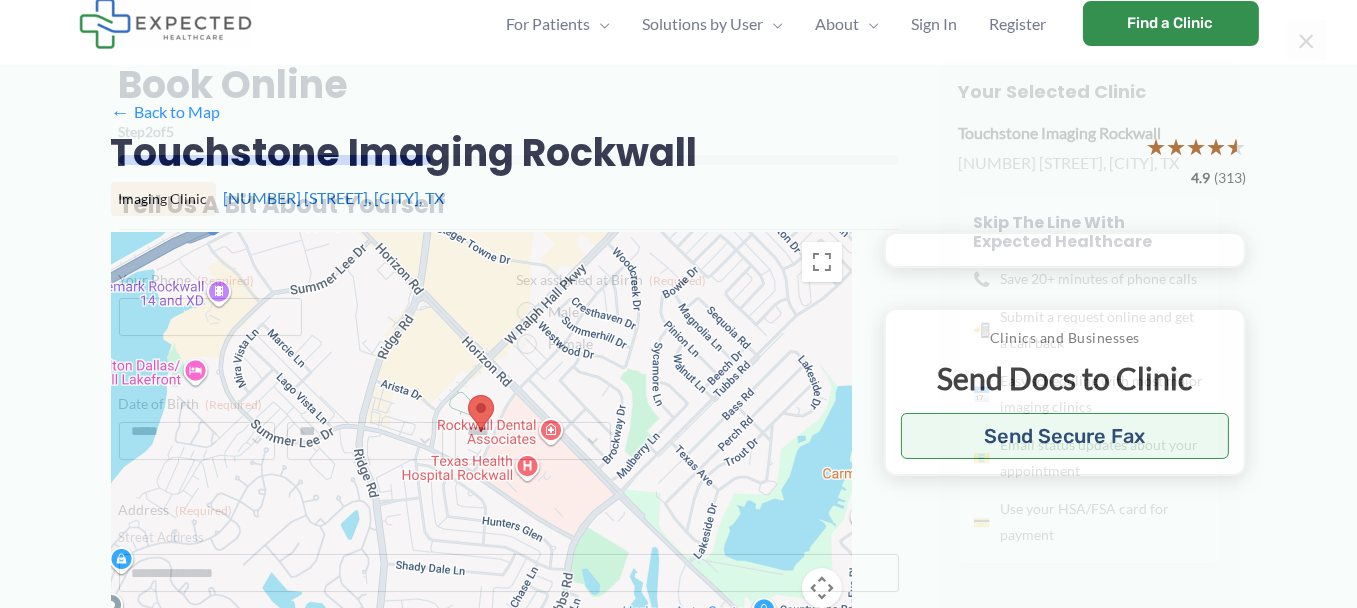 scroll, scrollTop: 0, scrollLeft: 0, axis: both 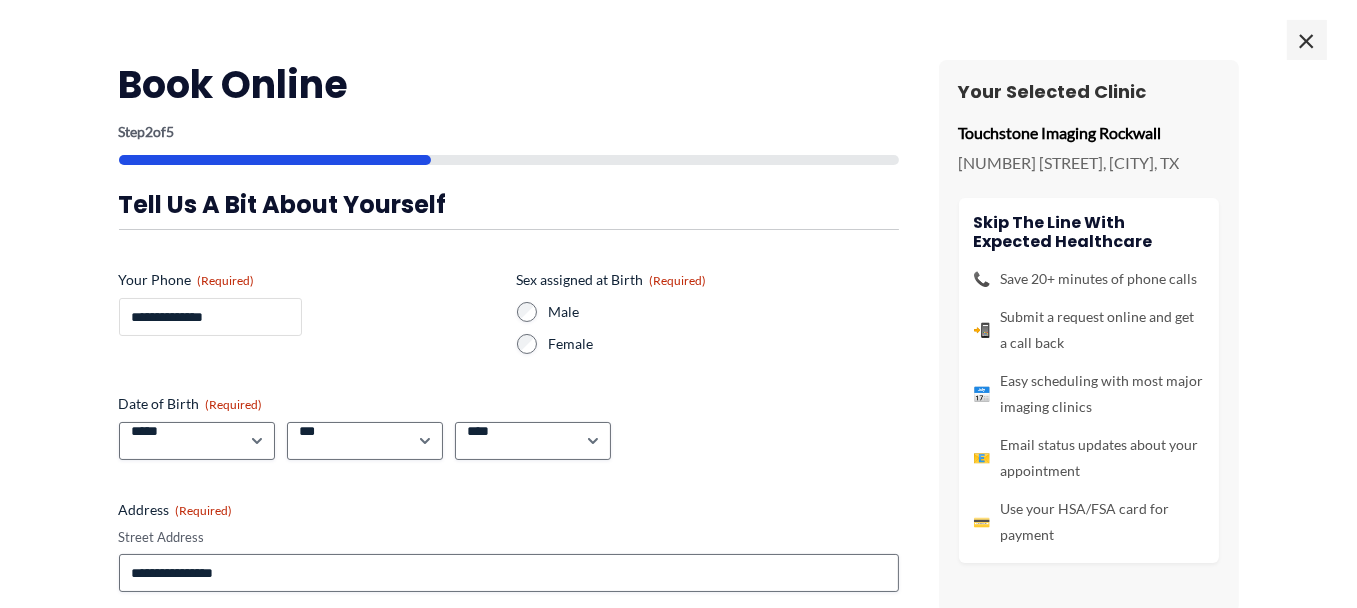 click on "**********" at bounding box center [210, 317] 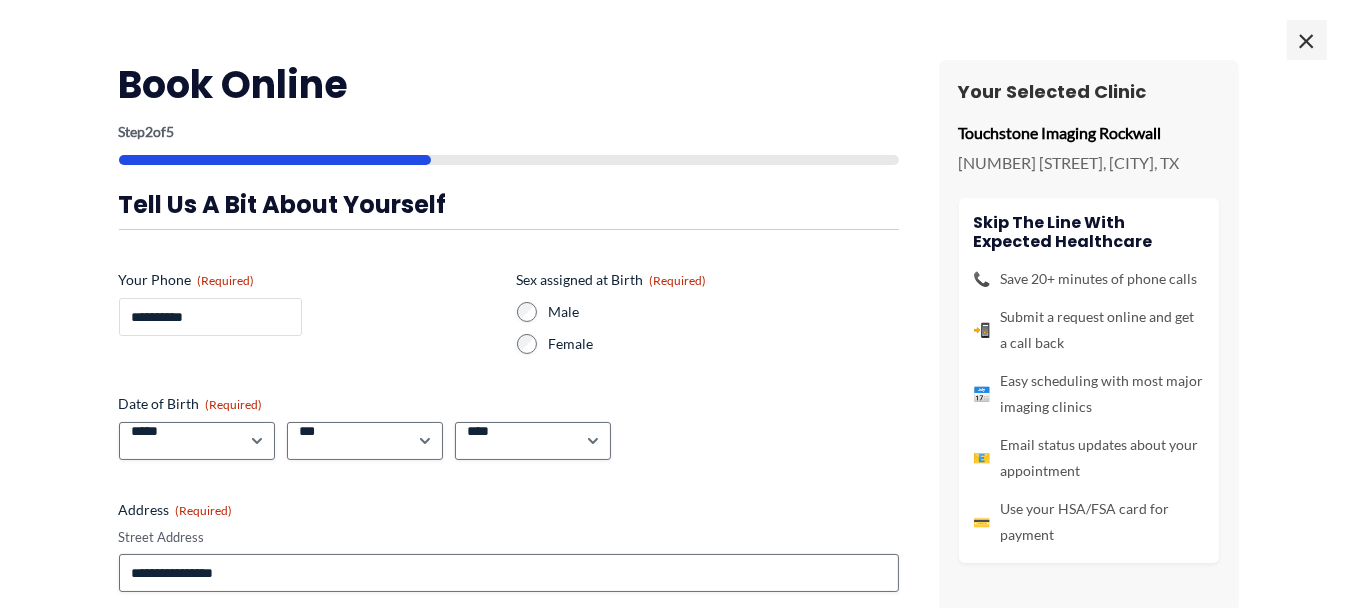 type on "**********" 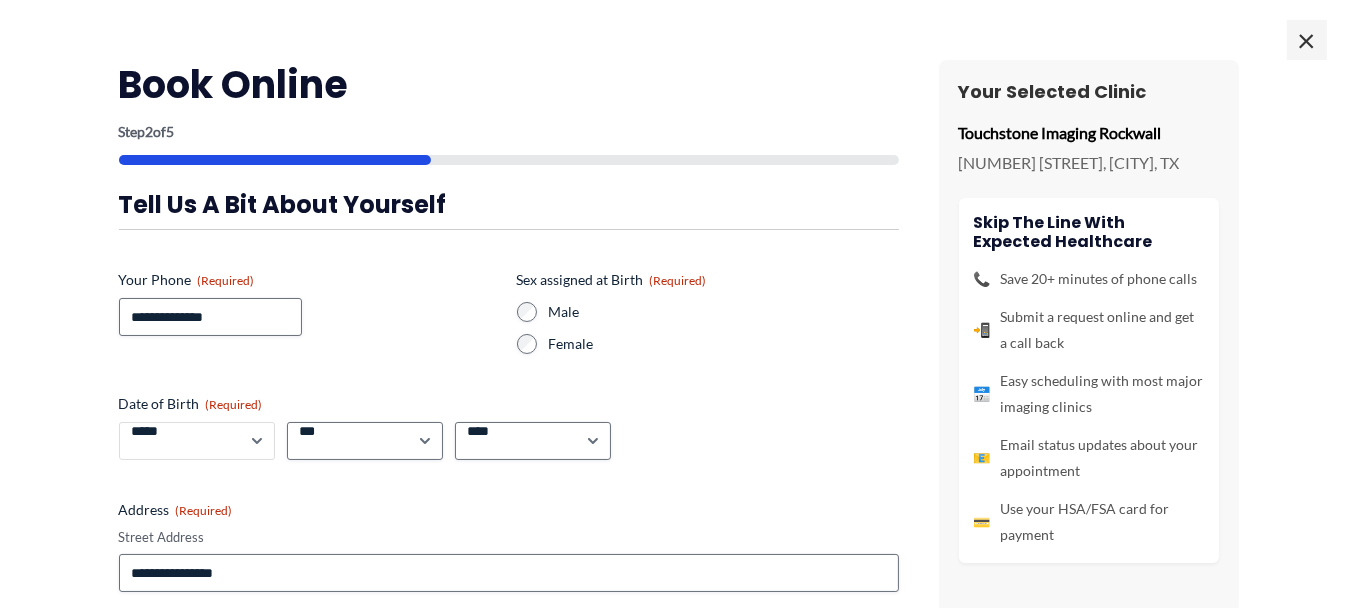 click on "***** * * * * * * * * * ** ** **" at bounding box center [197, 441] 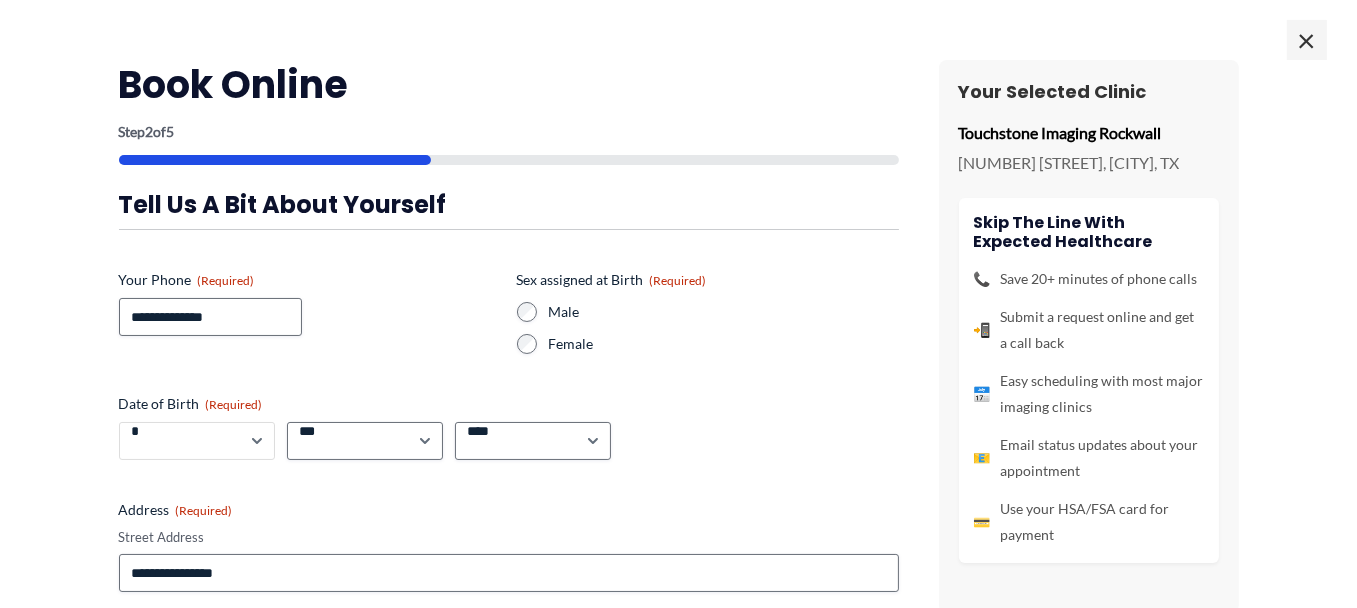 click on "***** * * * * * * * * * ** ** **" at bounding box center [197, 441] 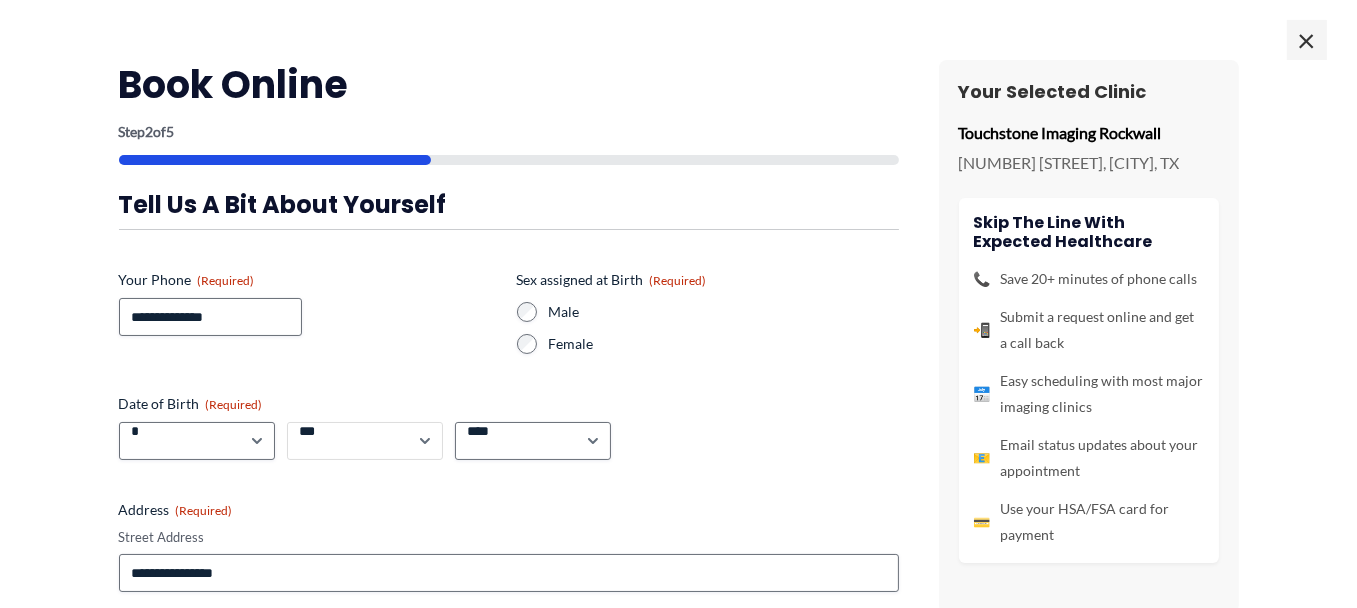 click on "*** * * * * * * * * * ** ** ** ** ** ** ** ** ** ** ** ** ** ** ** ** ** ** ** ** ** **" at bounding box center (365, 441) 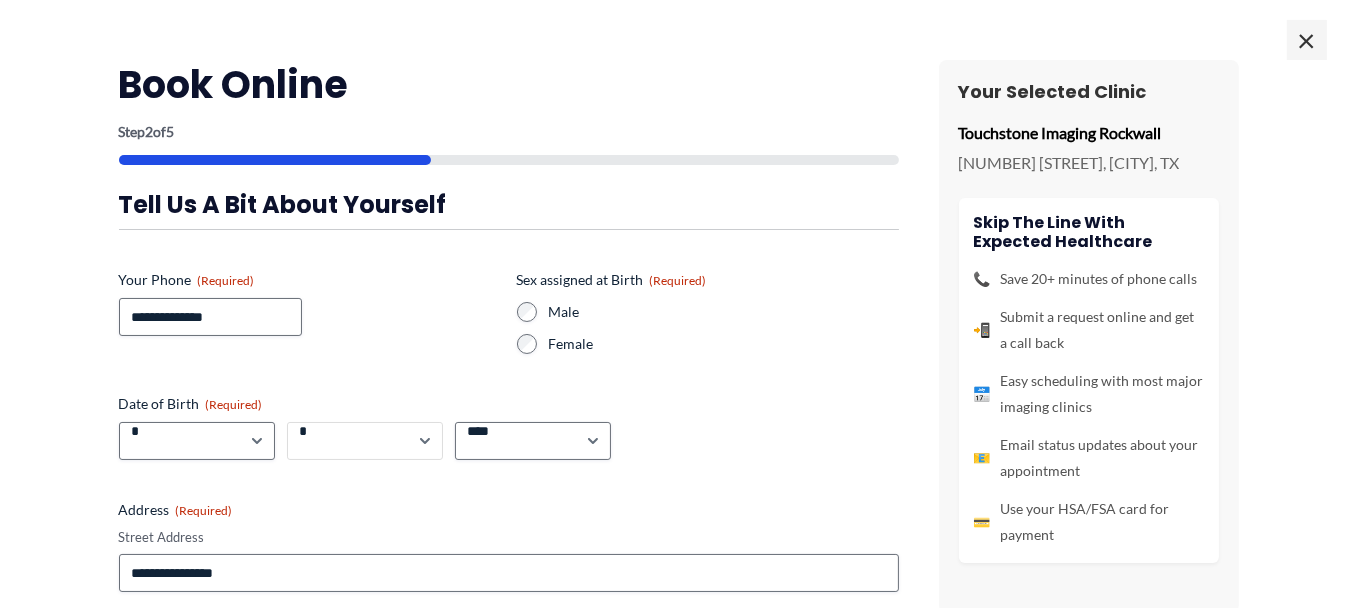 click on "*** * * * * * * * * * ** ** ** ** ** ** ** ** ** ** ** ** ** ** ** ** ** ** ** ** ** **" at bounding box center [365, 441] 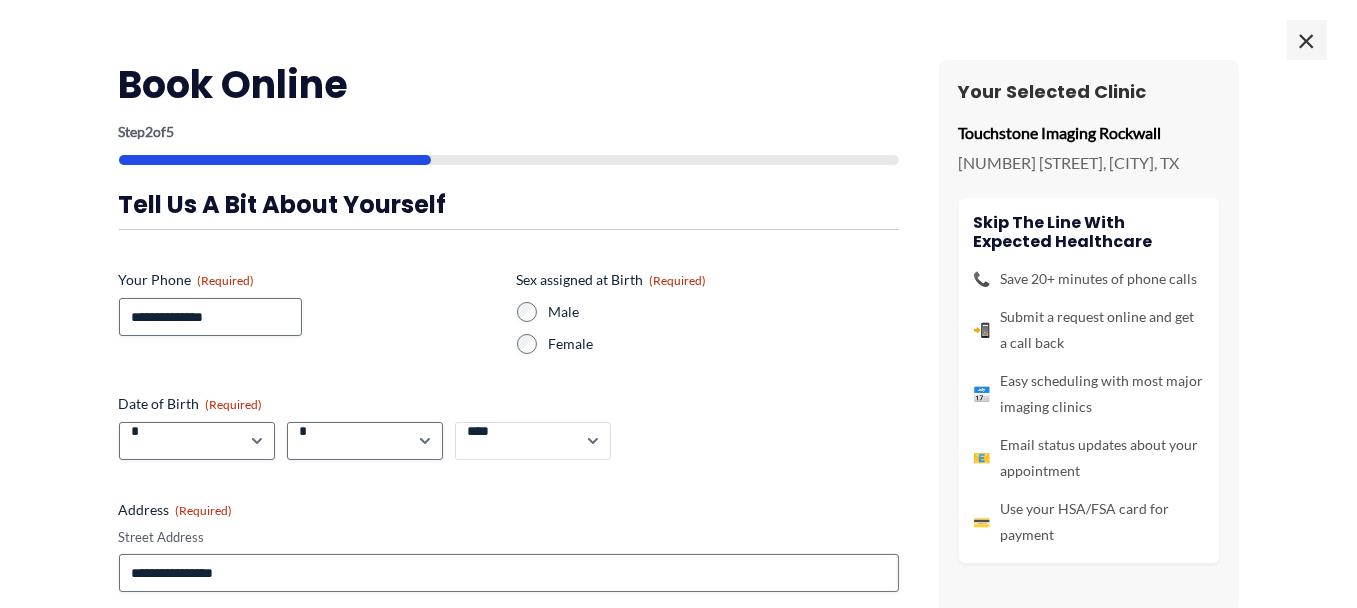 click on "**** **** **** **** **** **** **** **** **** **** **** **** **** **** **** **** **** **** **** **** **** **** **** **** **** **** **** **** **** **** **** **** **** **** **** **** **** **** **** **** **** **** **** **** **** **** **** **** **** **** **** **** **** **** **** **** **** **** **** **** **** **** **** **** **** **** **** **** **** **** **** **** **** **** **** **** **** **** **** **** **** **** **** **** **** **** **** **** **** **** **** **** **** **** **** **** **** **** **** **** **** **** **** **** **** **** **** ****" at bounding box center [533, 441] 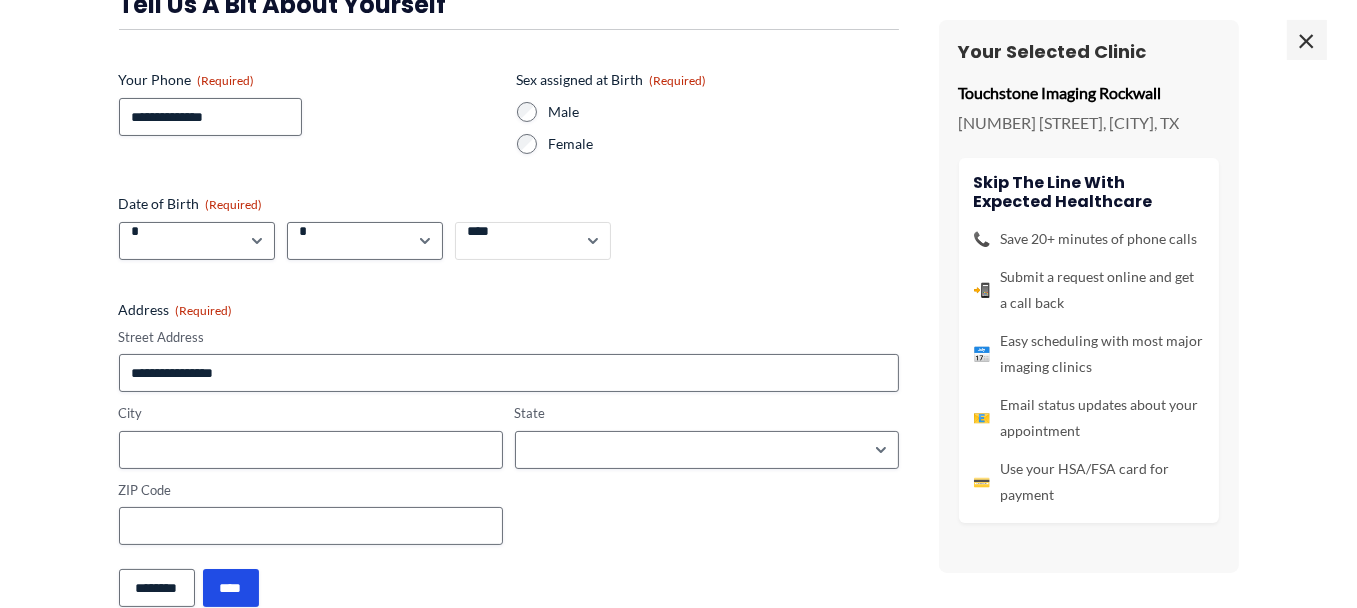 scroll, scrollTop: 0, scrollLeft: 0, axis: both 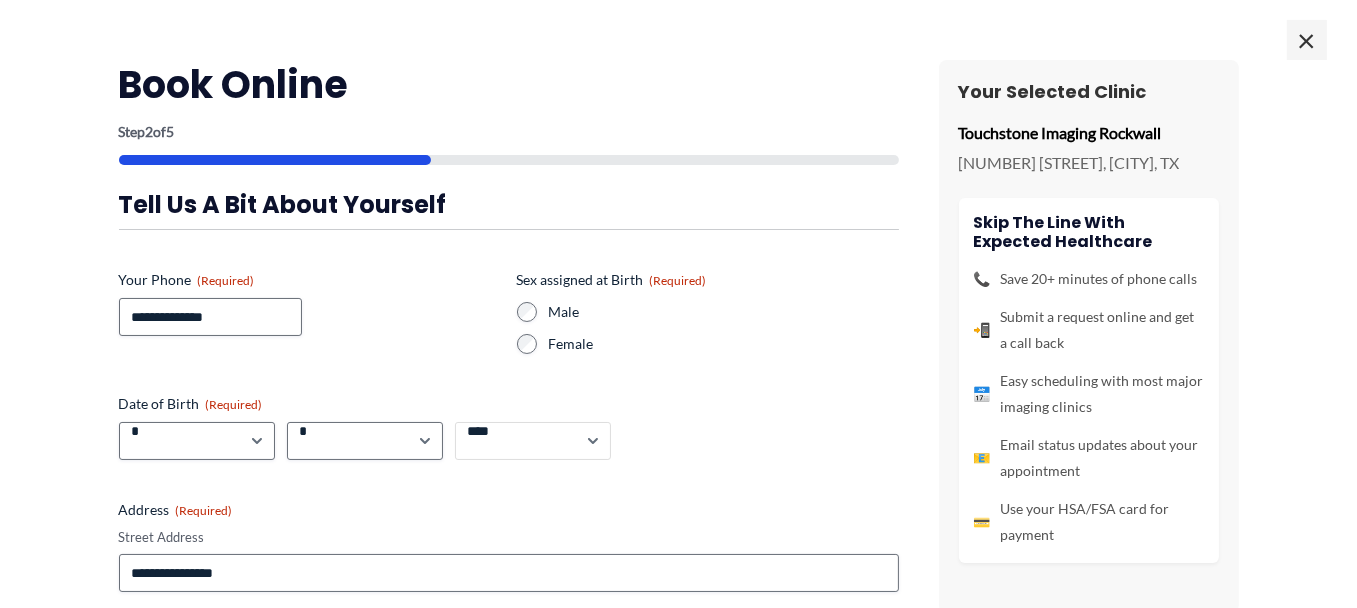 click on "**** **** **** **** **** **** **** **** **** **** **** **** **** **** **** **** **** **** **** **** **** **** **** **** **** **** **** **** **** **** **** **** **** **** **** **** **** **** **** **** **** **** **** **** **** **** **** **** **** **** **** **** **** **** **** **** **** **** **** **** **** **** **** **** **** **** **** **** **** **** **** **** **** **** **** **** **** **** **** **** **** **** **** **** **** **** **** **** **** **** **** **** **** **** **** **** **** **** **** **** **** **** **** **** **** **** **** ****" at bounding box center (533, 441) 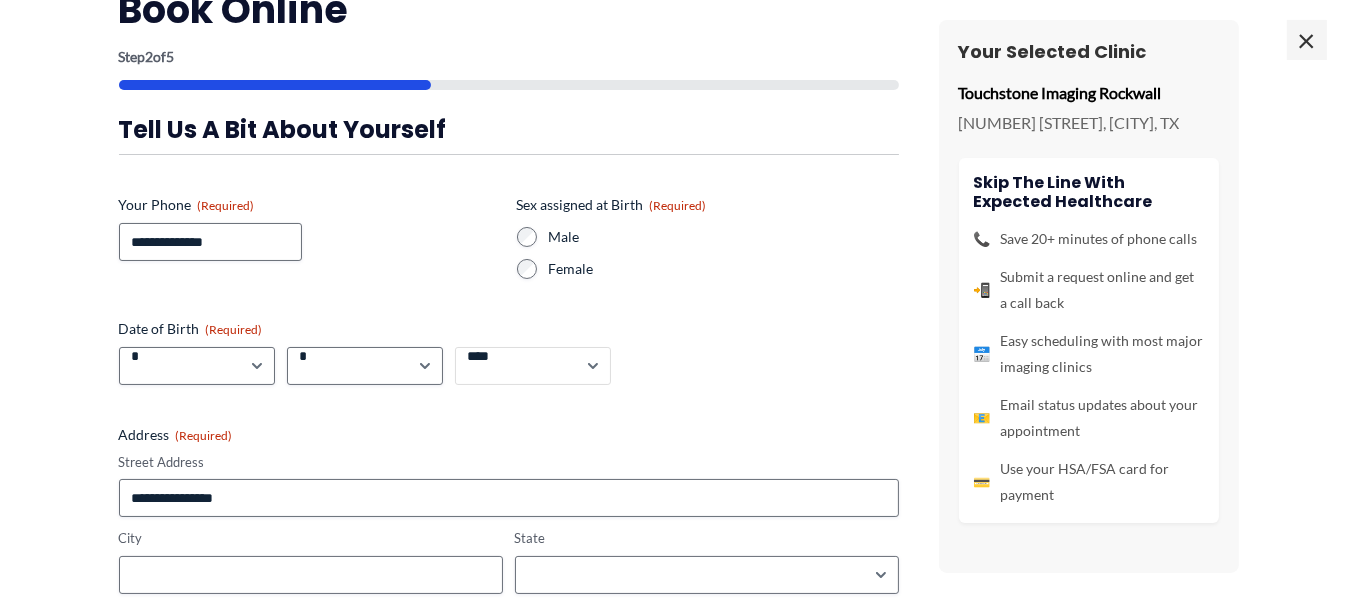 scroll, scrollTop: 100, scrollLeft: 0, axis: vertical 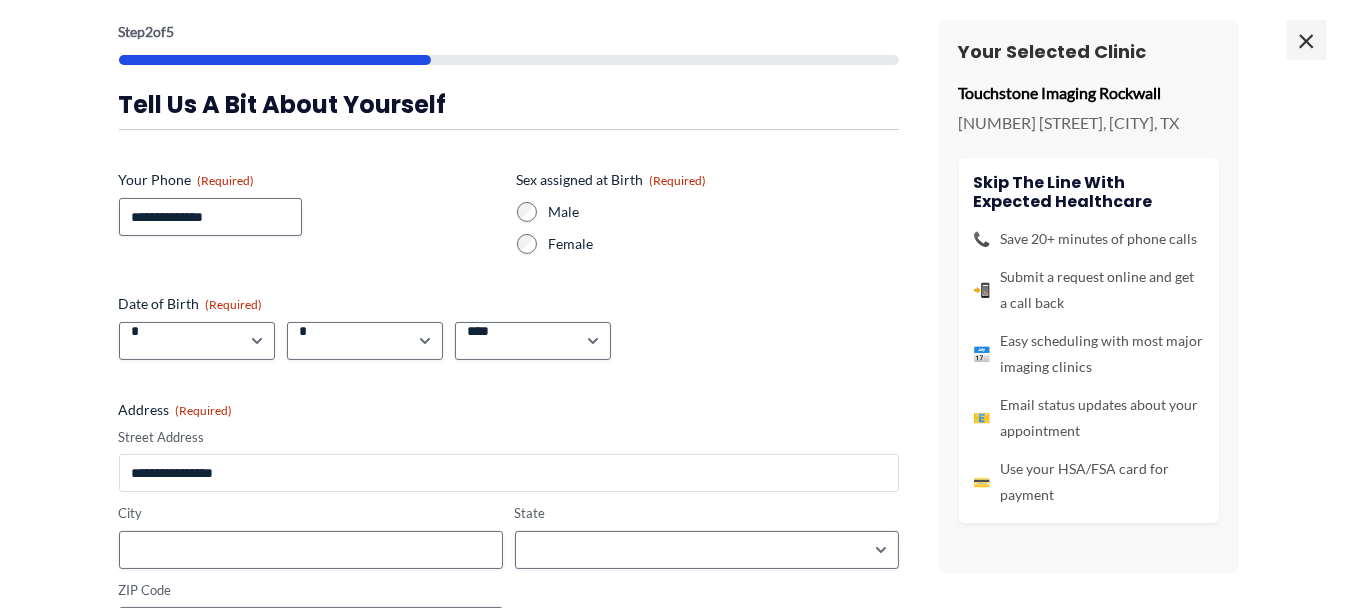 click on "Street Address" at bounding box center (509, 473) 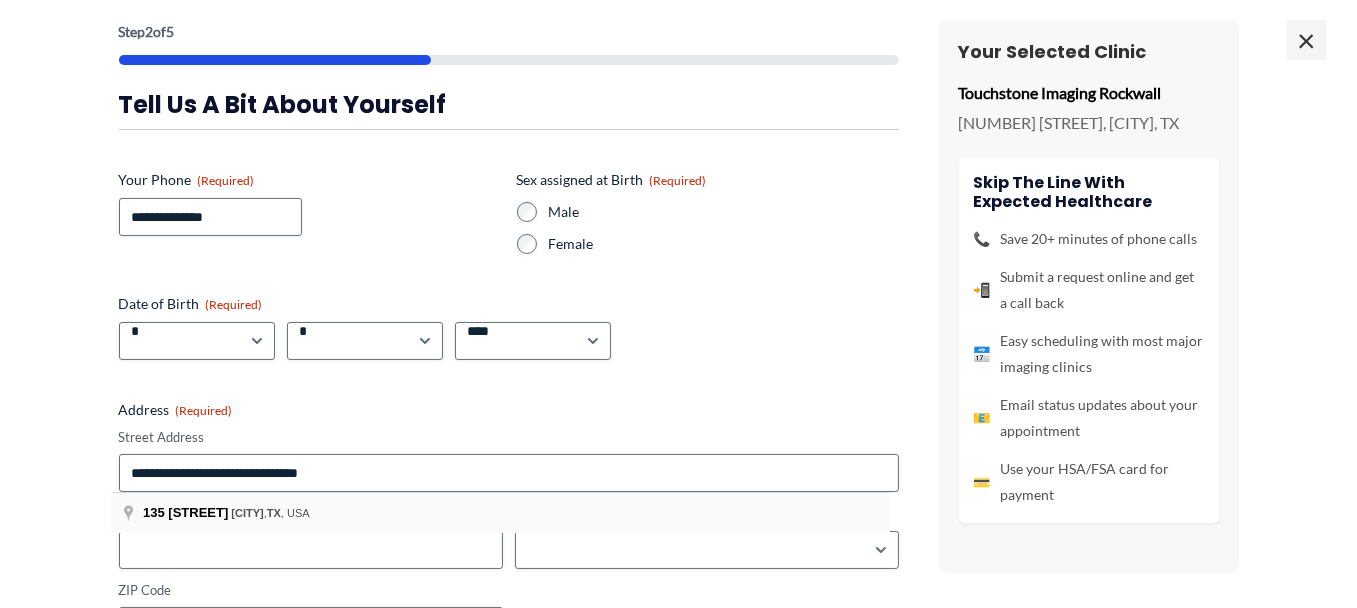 type on "**********" 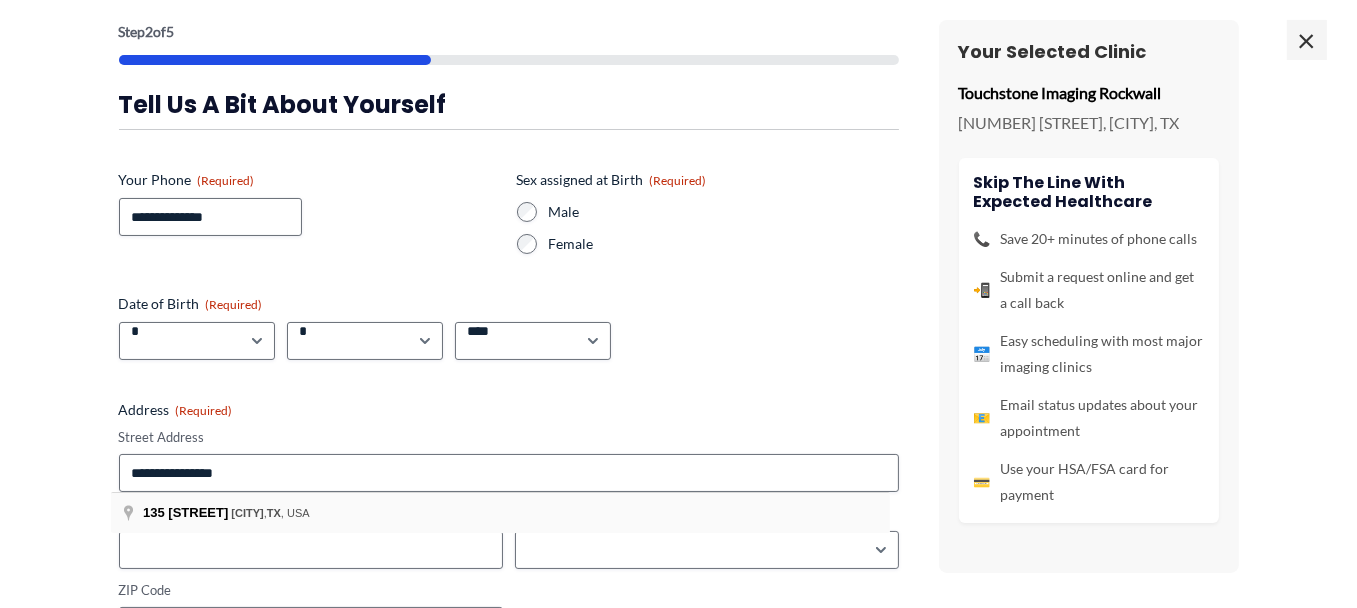 type on "**********" 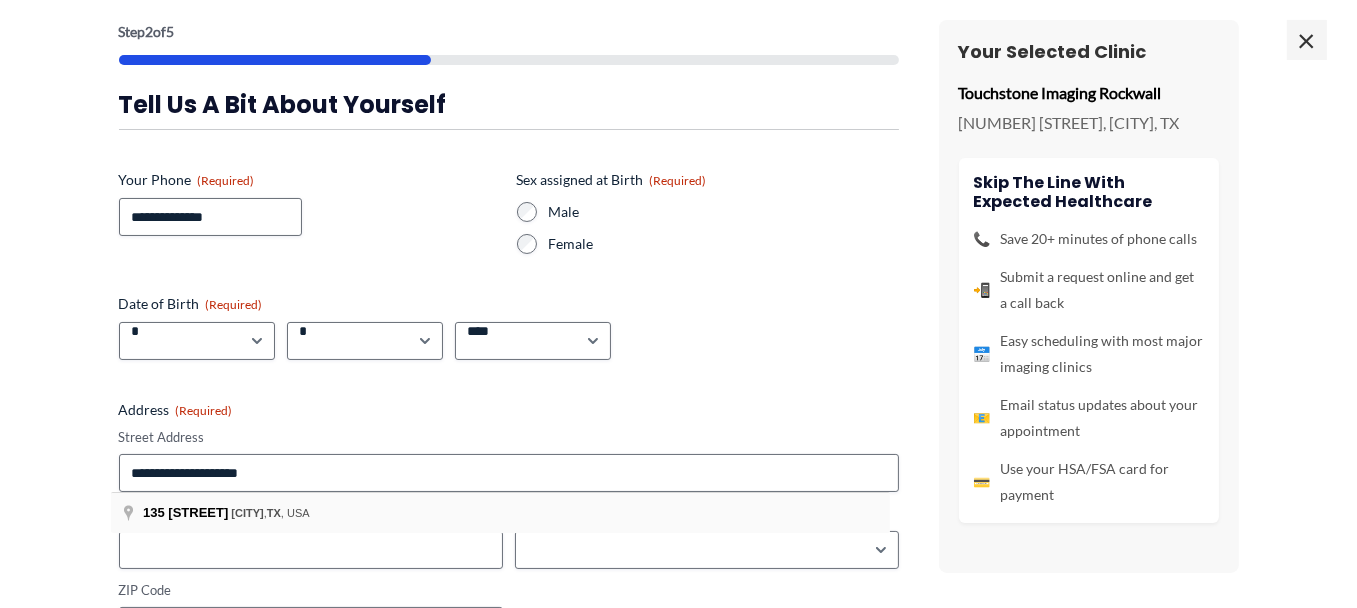 type on "*****" 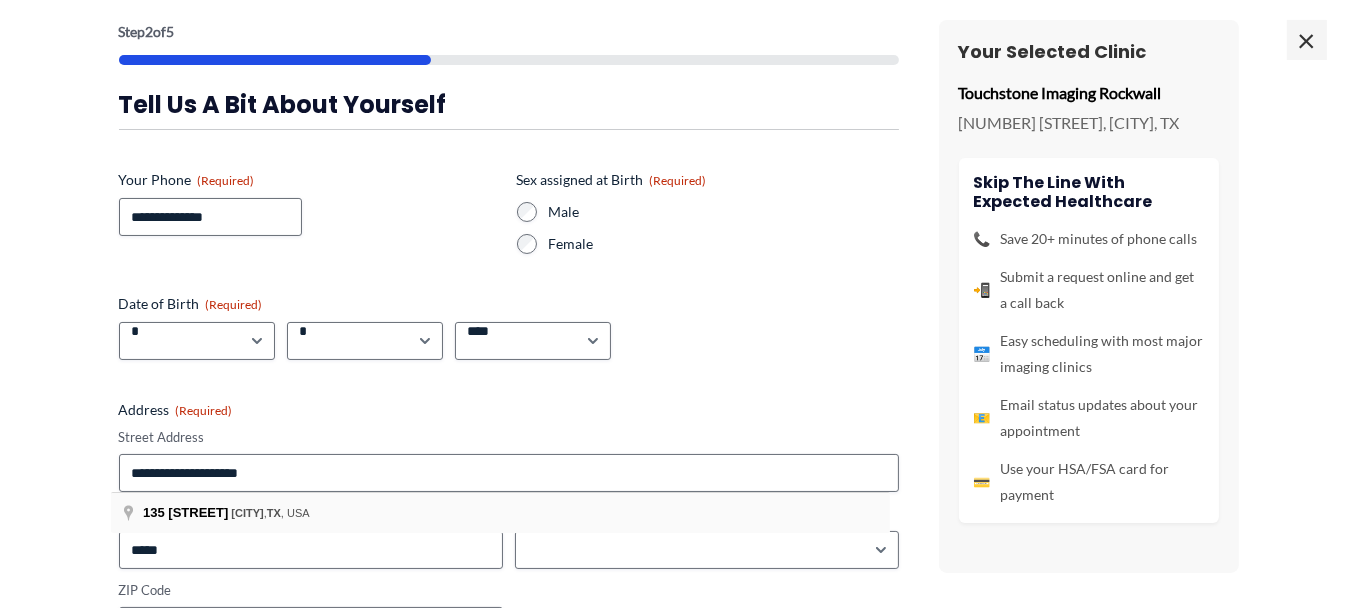 select on "*****" 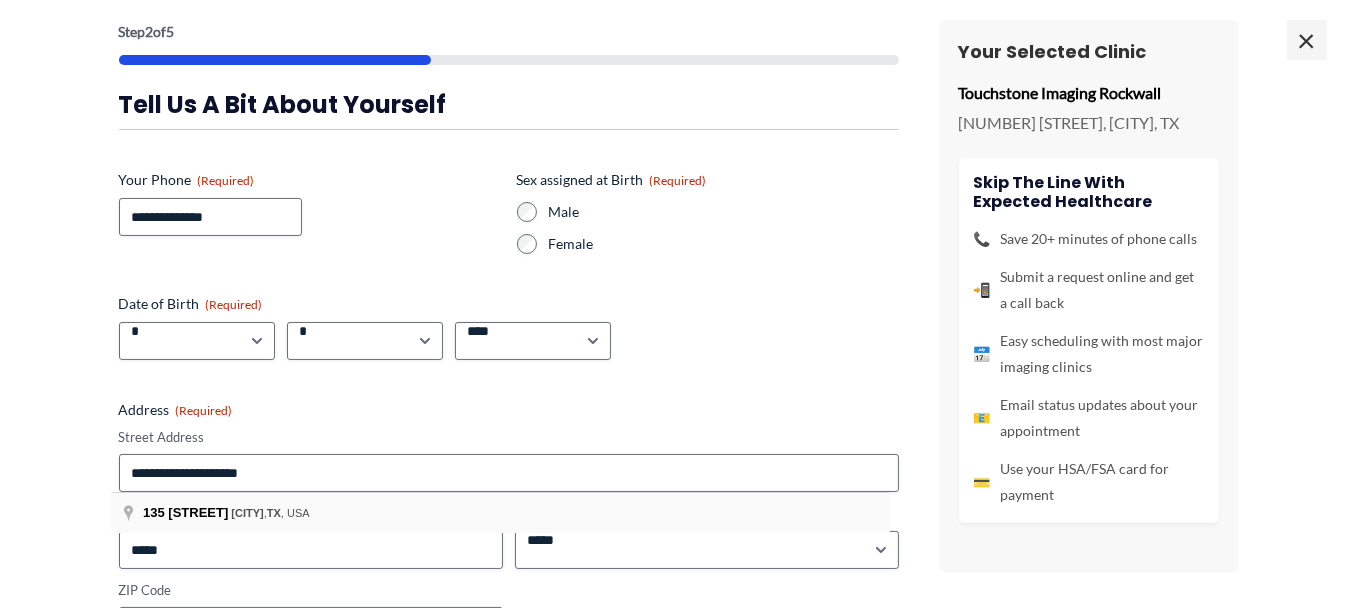 type on "**********" 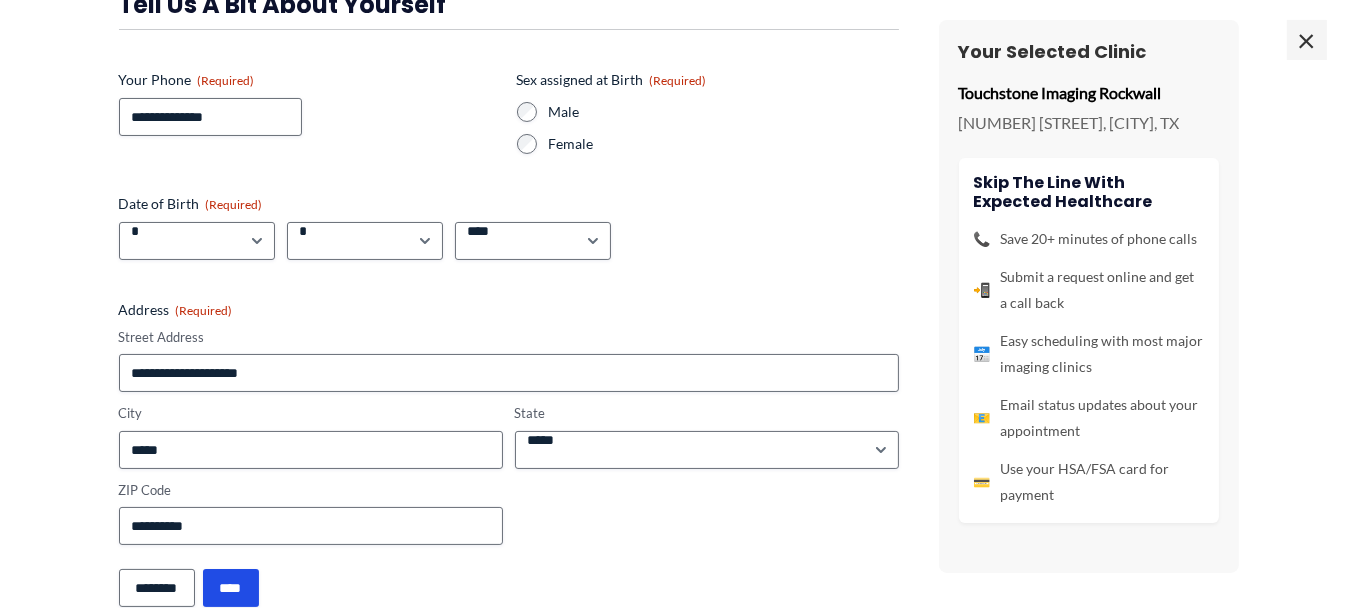 scroll, scrollTop: 238, scrollLeft: 0, axis: vertical 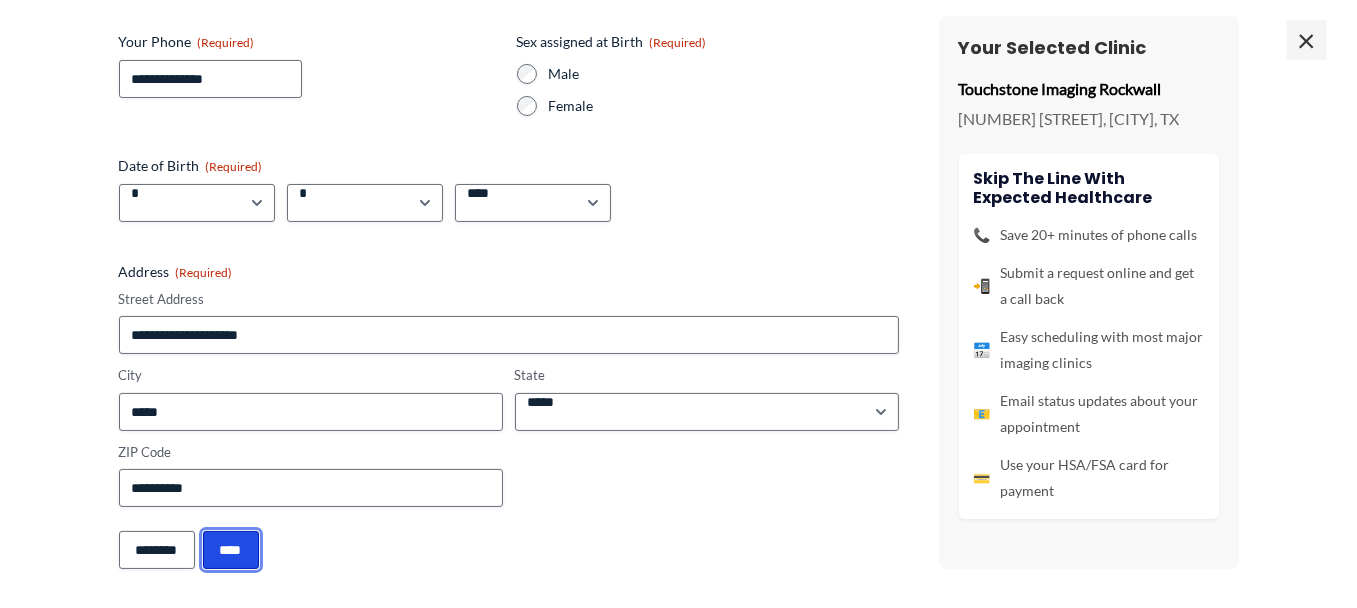 click on "****" at bounding box center [231, 550] 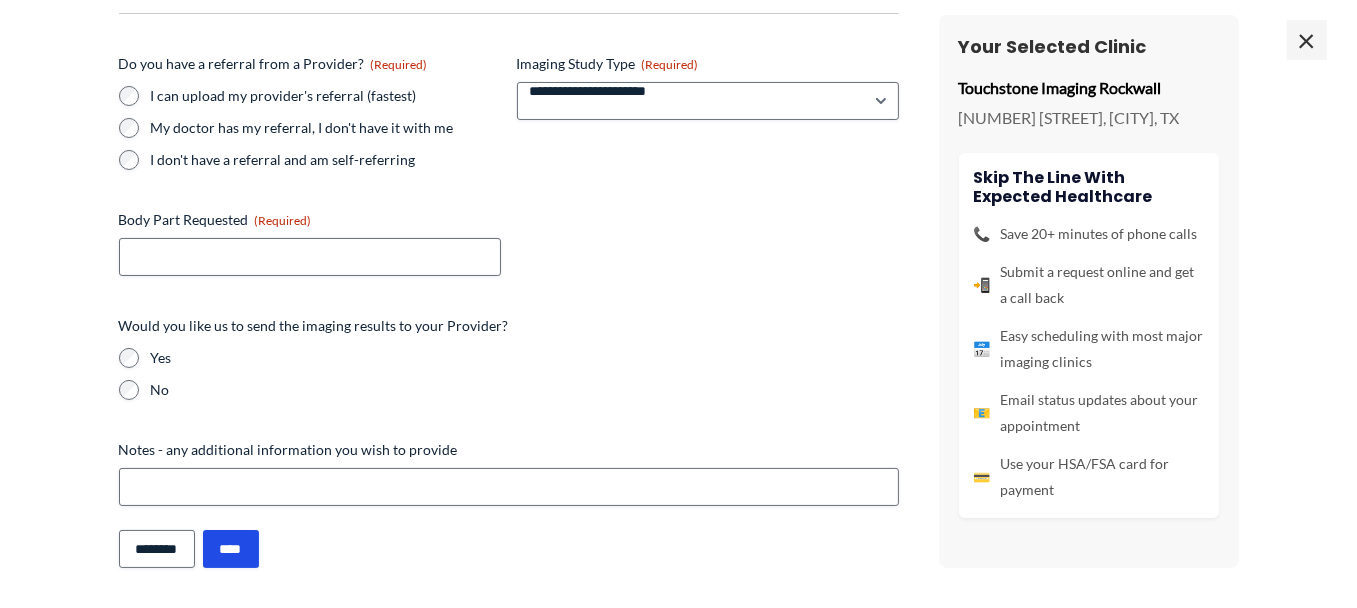 scroll, scrollTop: 358, scrollLeft: 0, axis: vertical 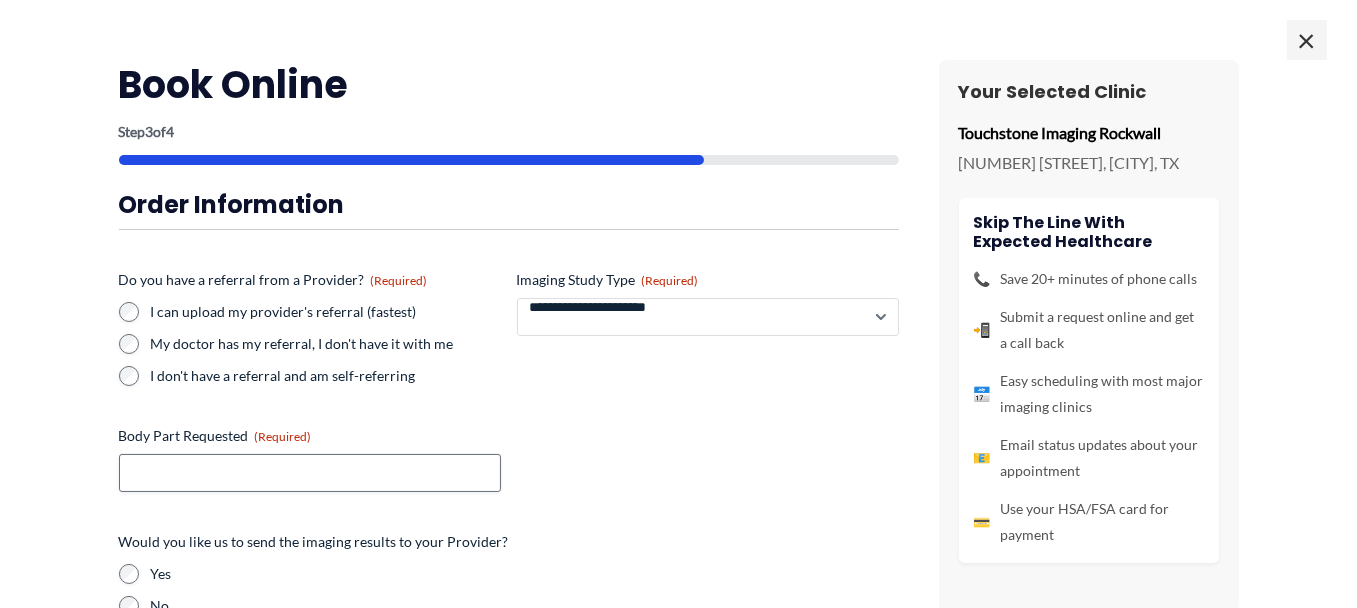 click on "**********" at bounding box center (708, 317) 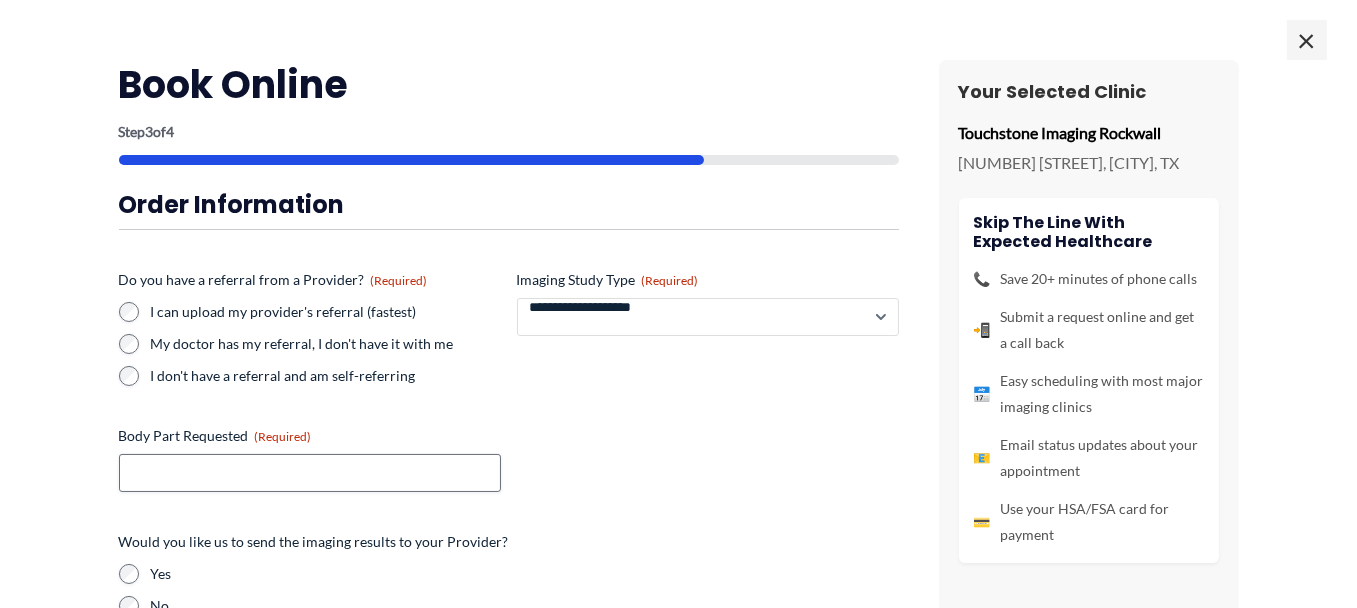 click on "**********" at bounding box center (708, 317) 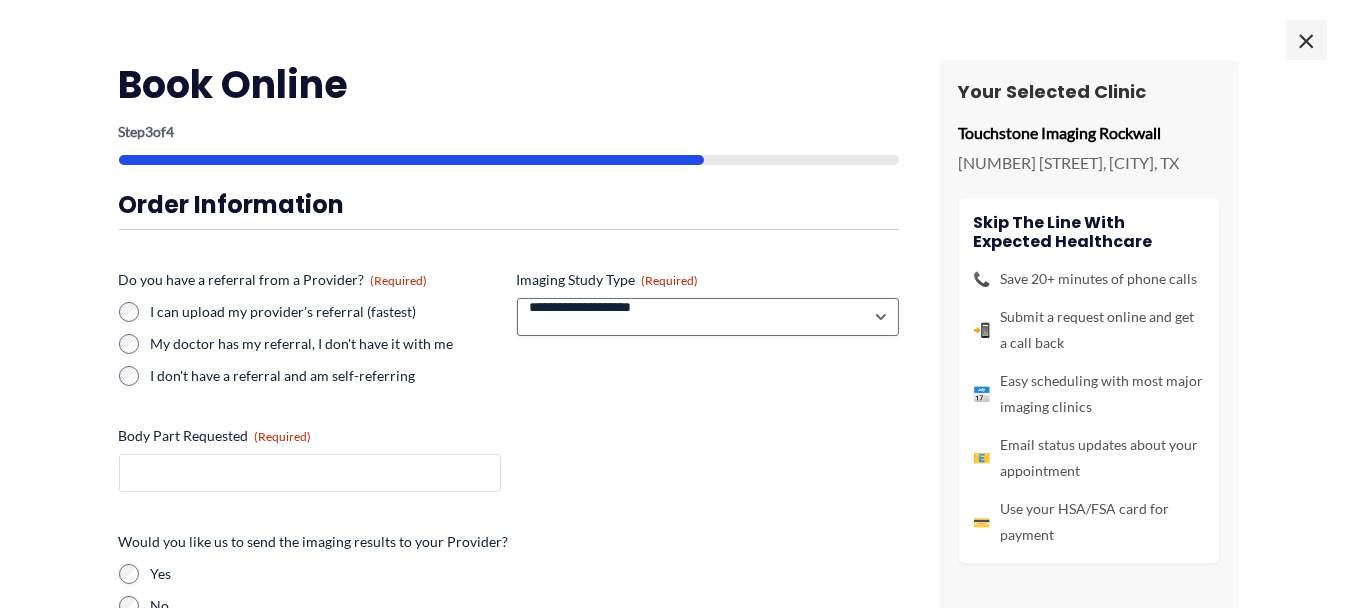 click on "Body Part Requested (Required)" at bounding box center (310, 473) 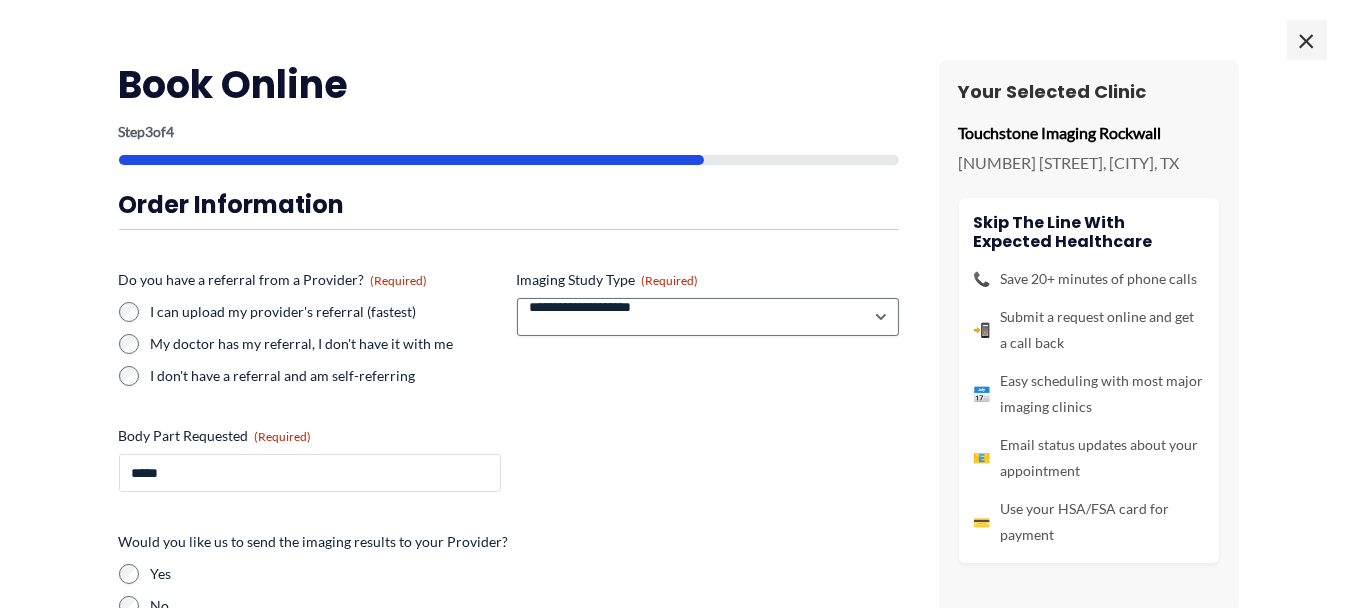 click on "*****" at bounding box center (310, 473) 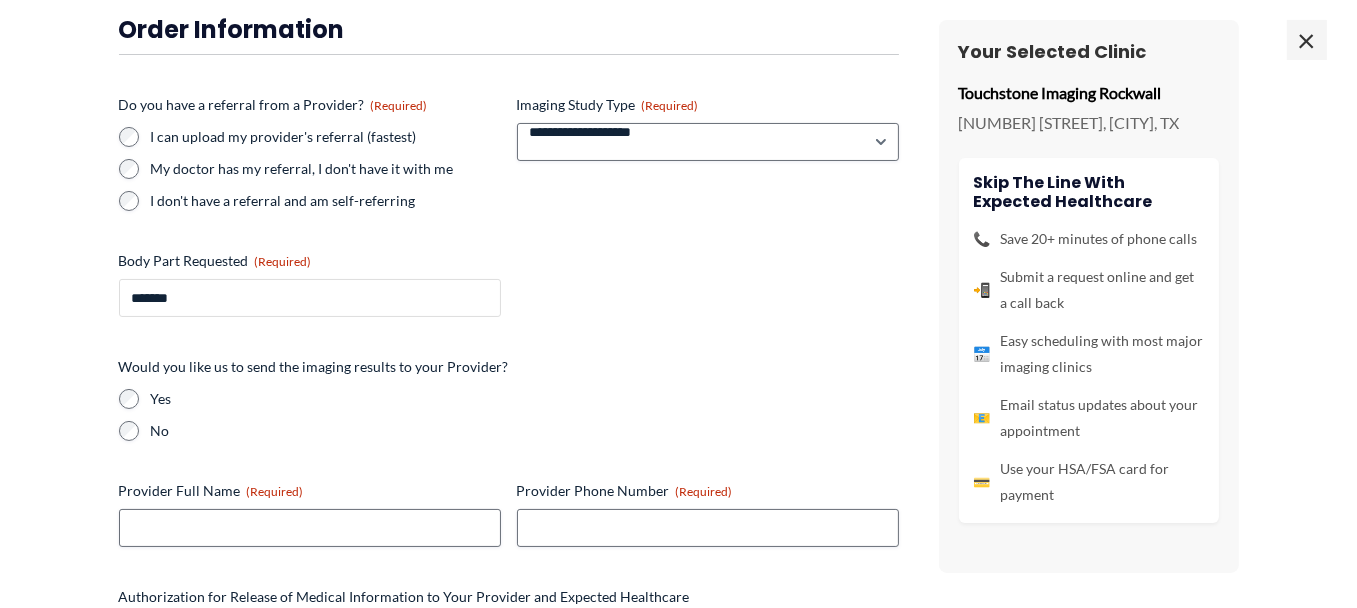 scroll, scrollTop: 200, scrollLeft: 0, axis: vertical 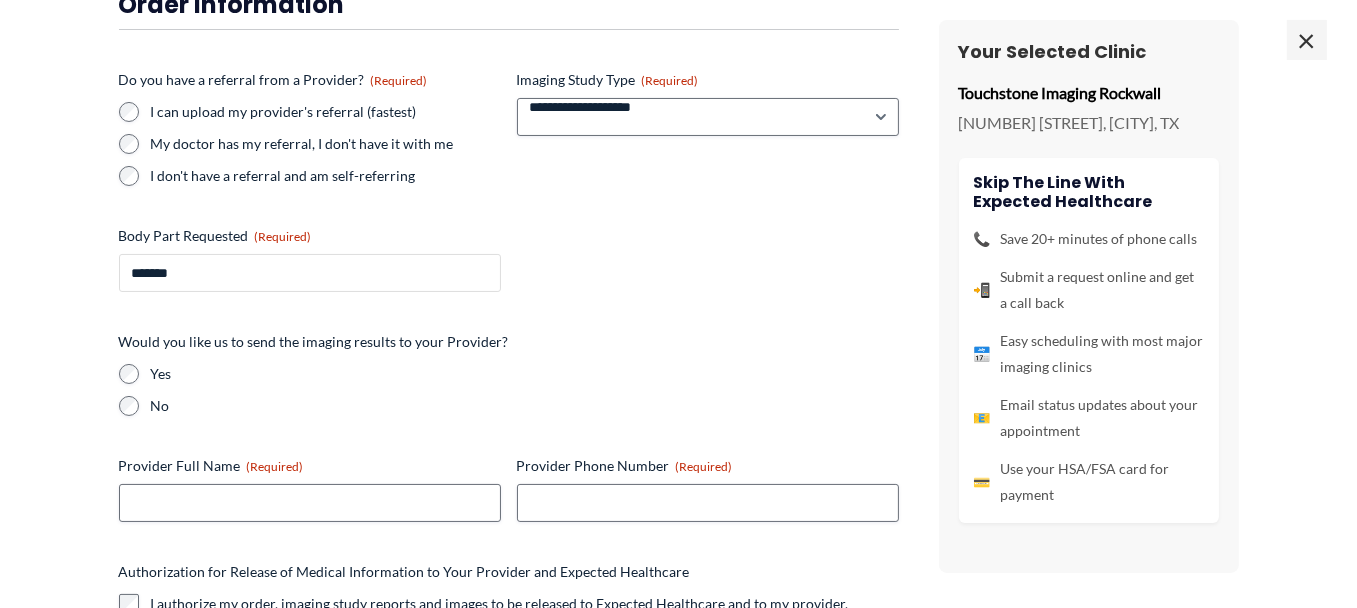 type on "*******" 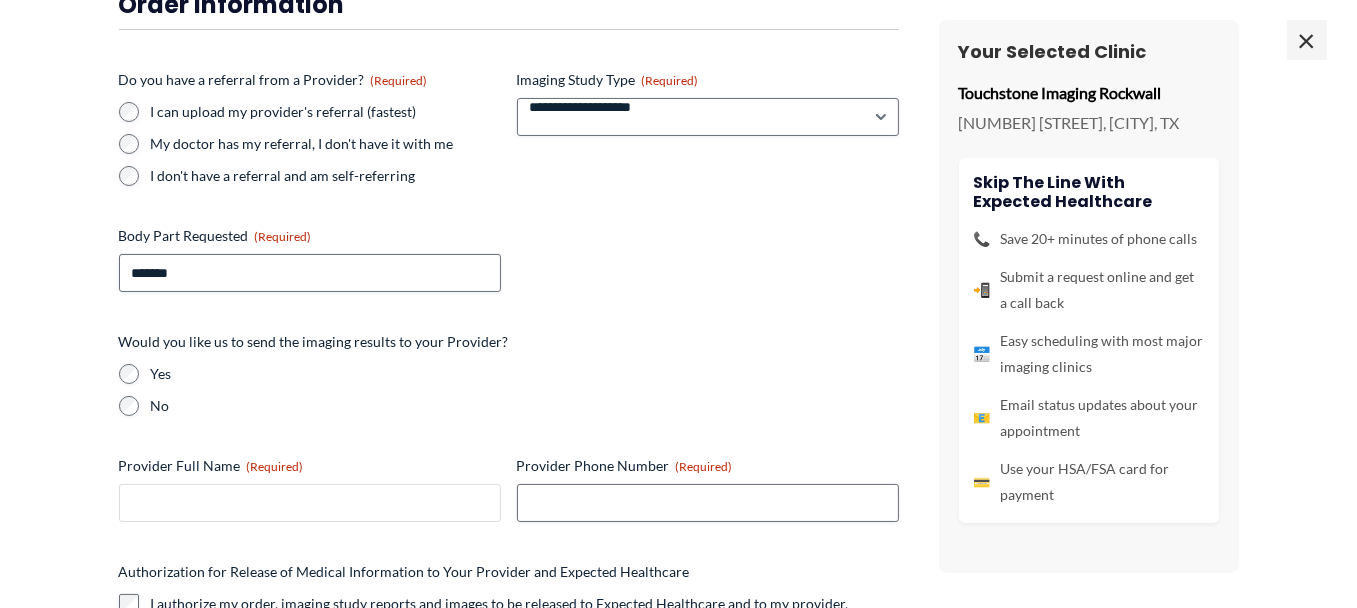 click on "Provider Full Name (Required)" at bounding box center (310, 503) 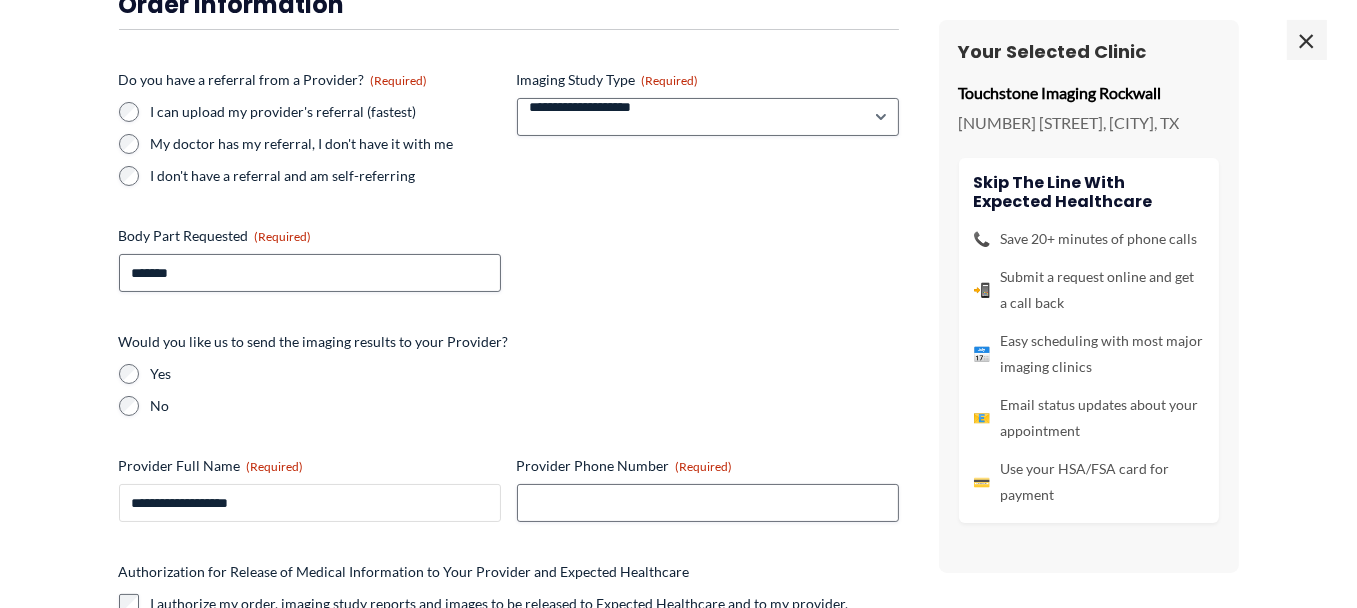 type on "**********" 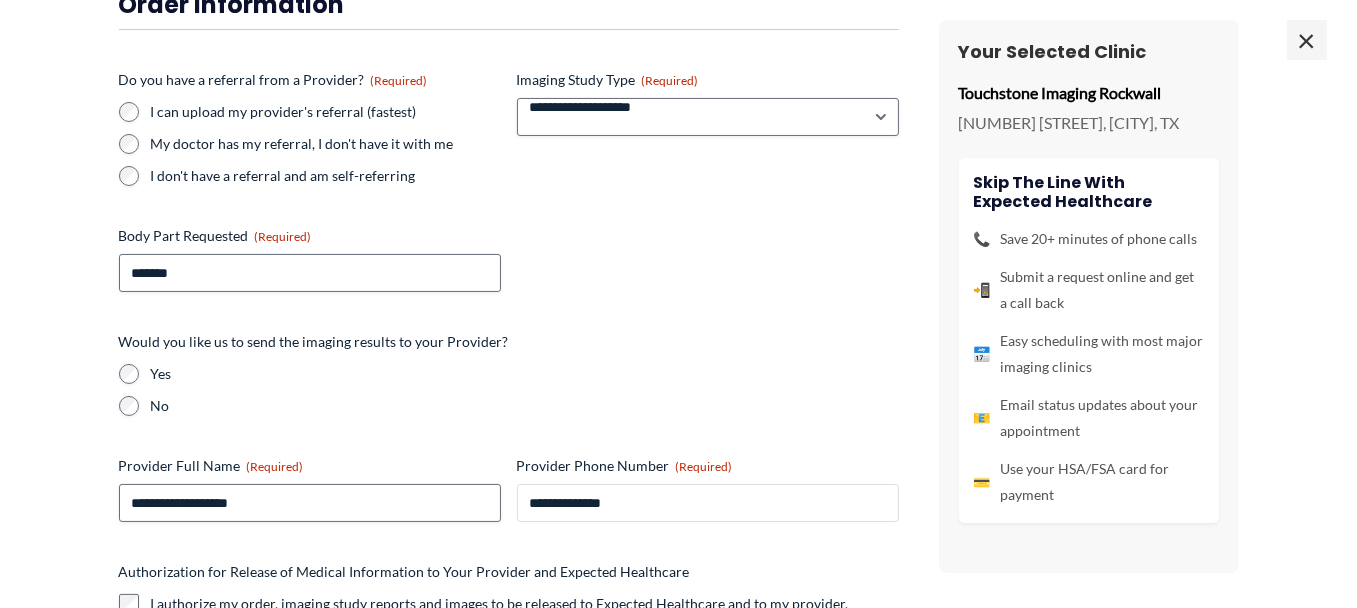 click on "**********" at bounding box center [708, 503] 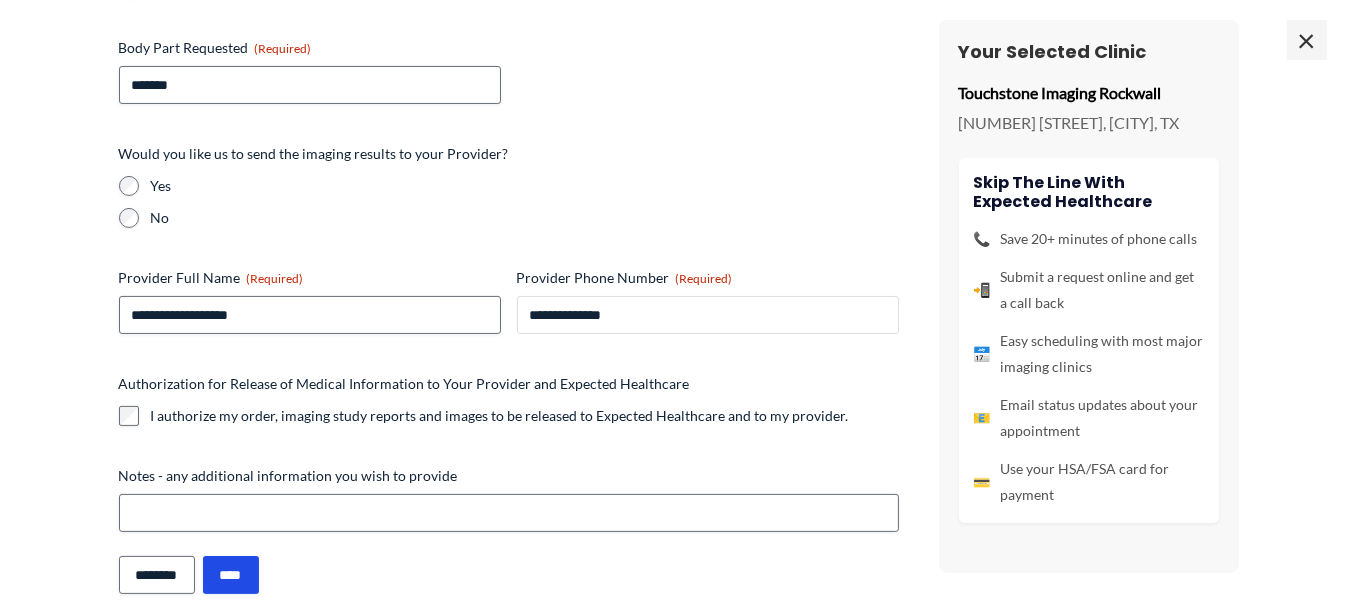 scroll, scrollTop: 400, scrollLeft: 0, axis: vertical 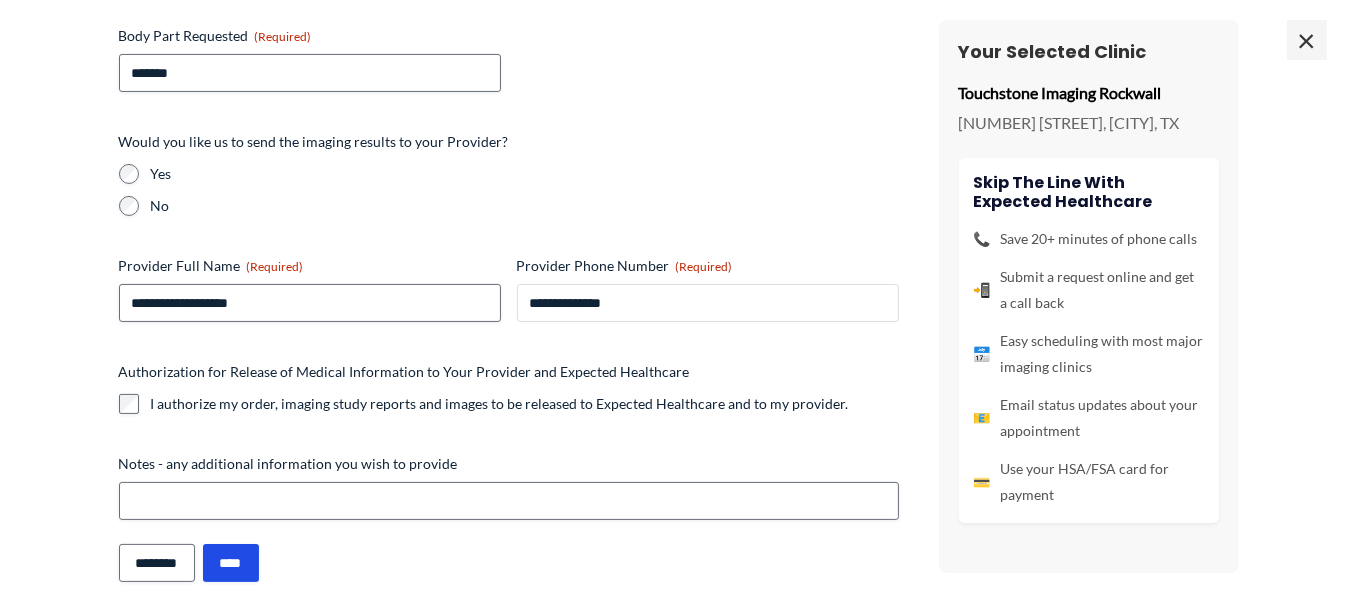 click on "**********" at bounding box center (708, 303) 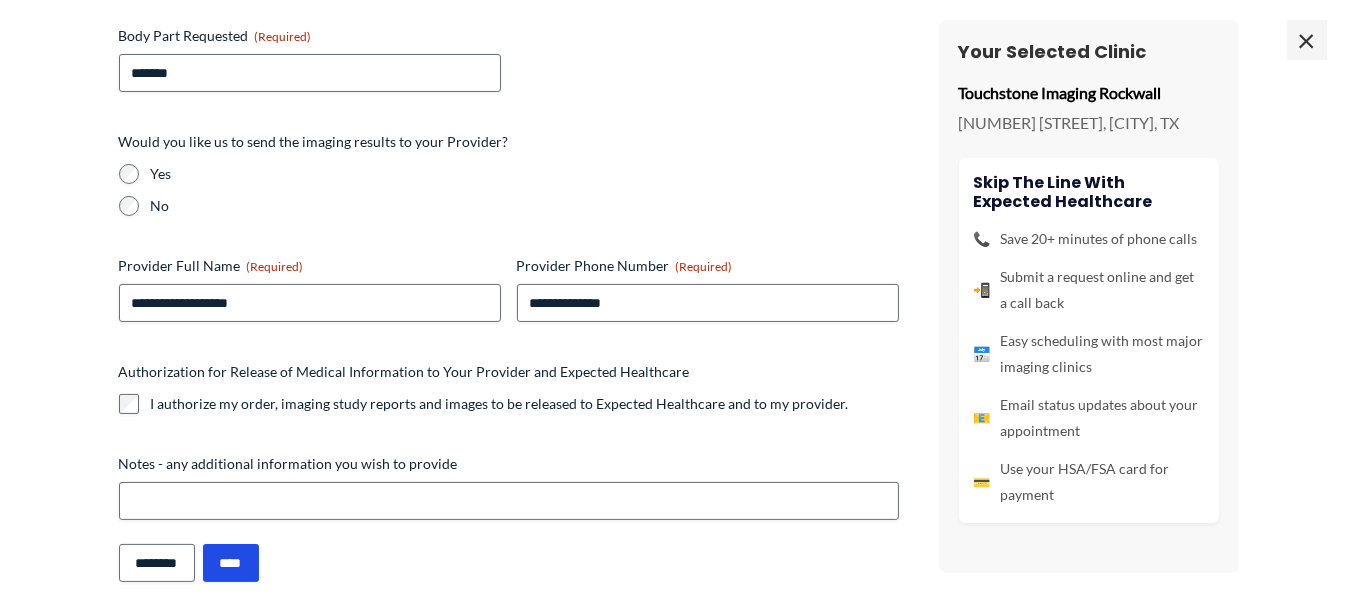 click on "I authorize my order, imaging study reports and images to be released to Expected Healthcare and to my provider." at bounding box center [484, 404] 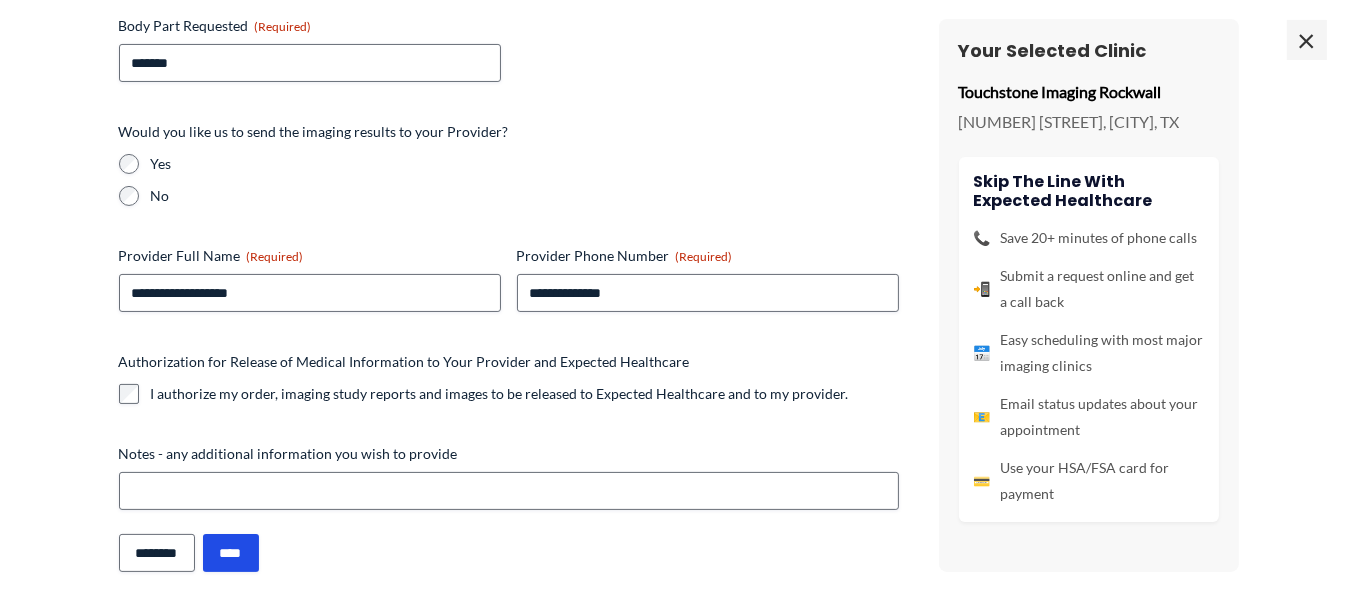 scroll, scrollTop: 412, scrollLeft: 0, axis: vertical 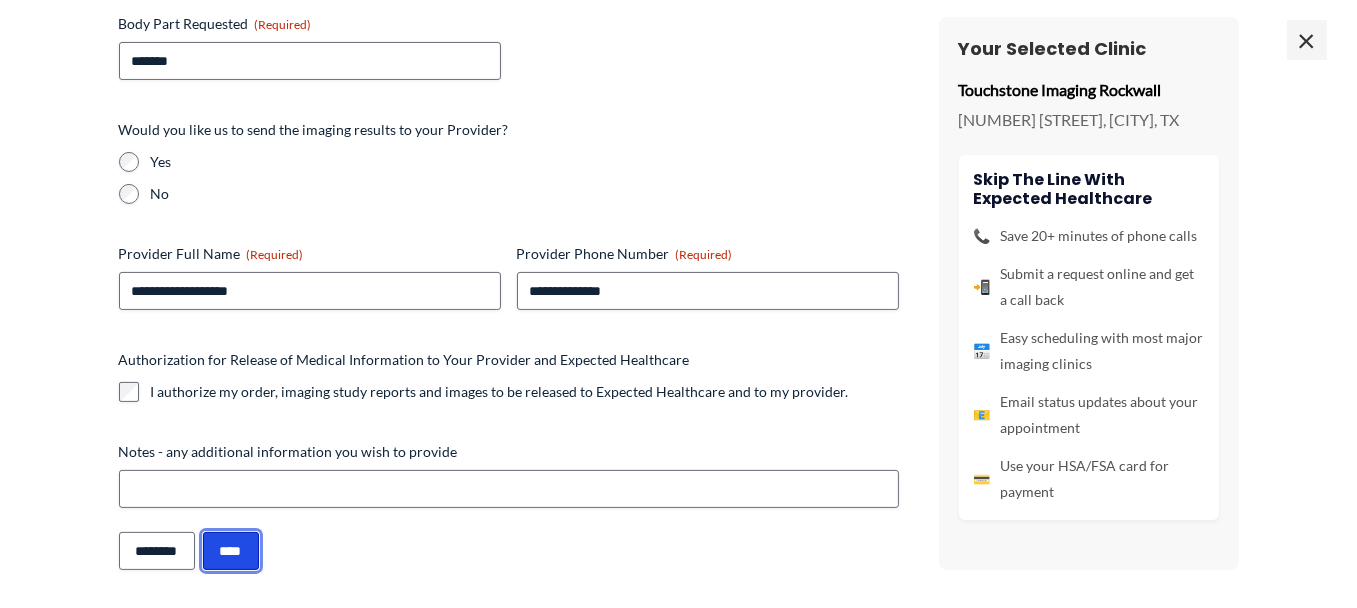 click on "****" at bounding box center [231, 551] 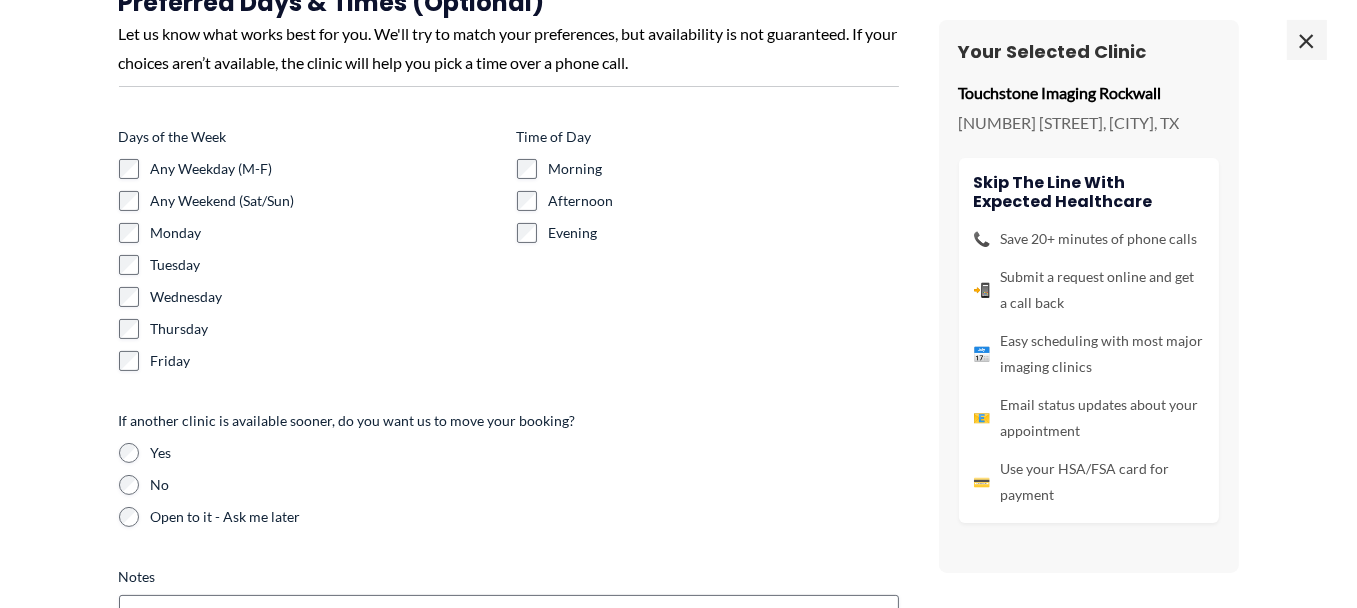 scroll, scrollTop: 0, scrollLeft: 0, axis: both 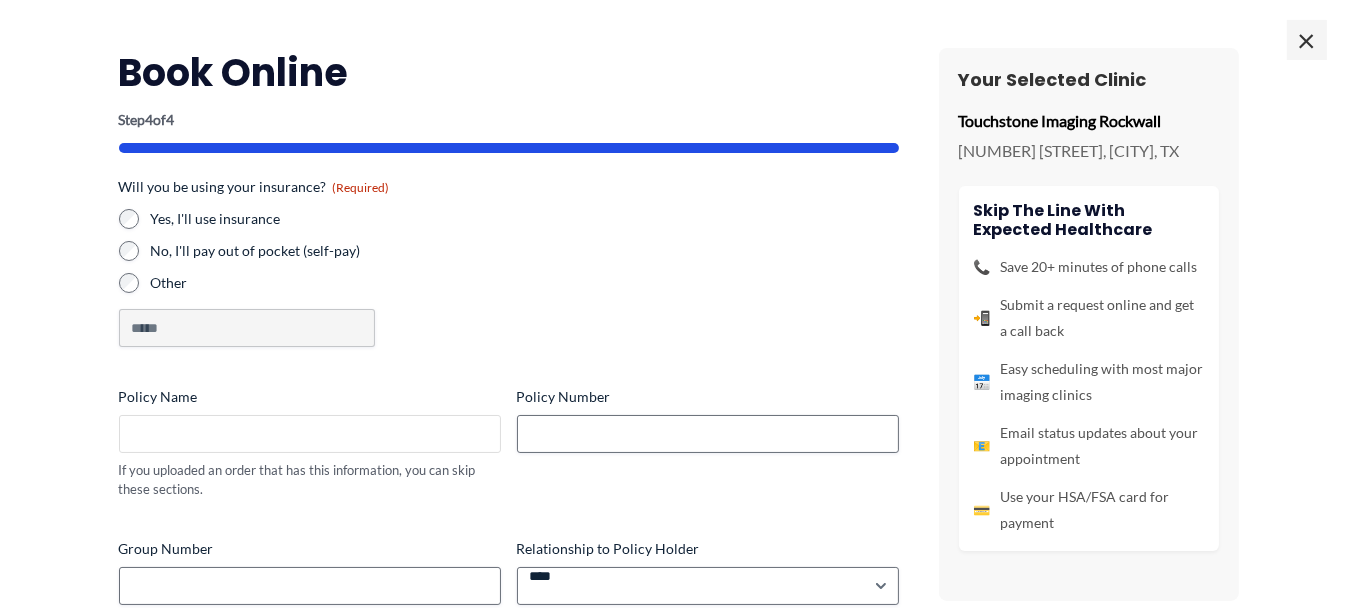 click on "Policy Name" at bounding box center (310, 434) 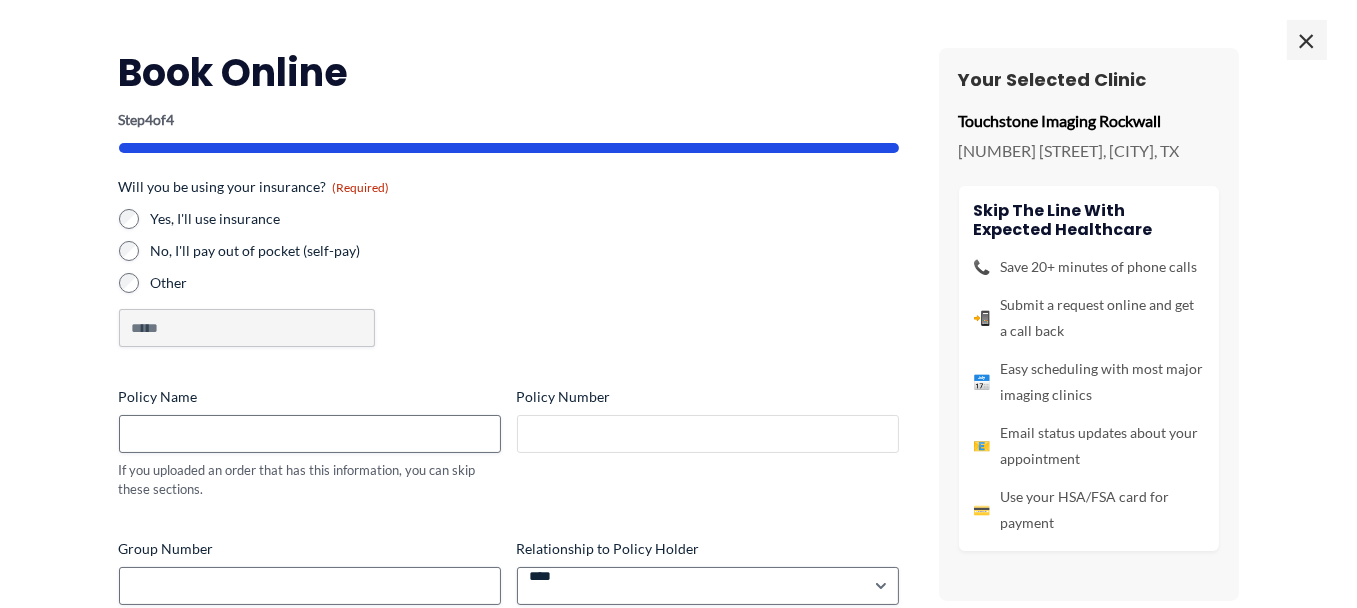 click on "Policy Number" at bounding box center [708, 434] 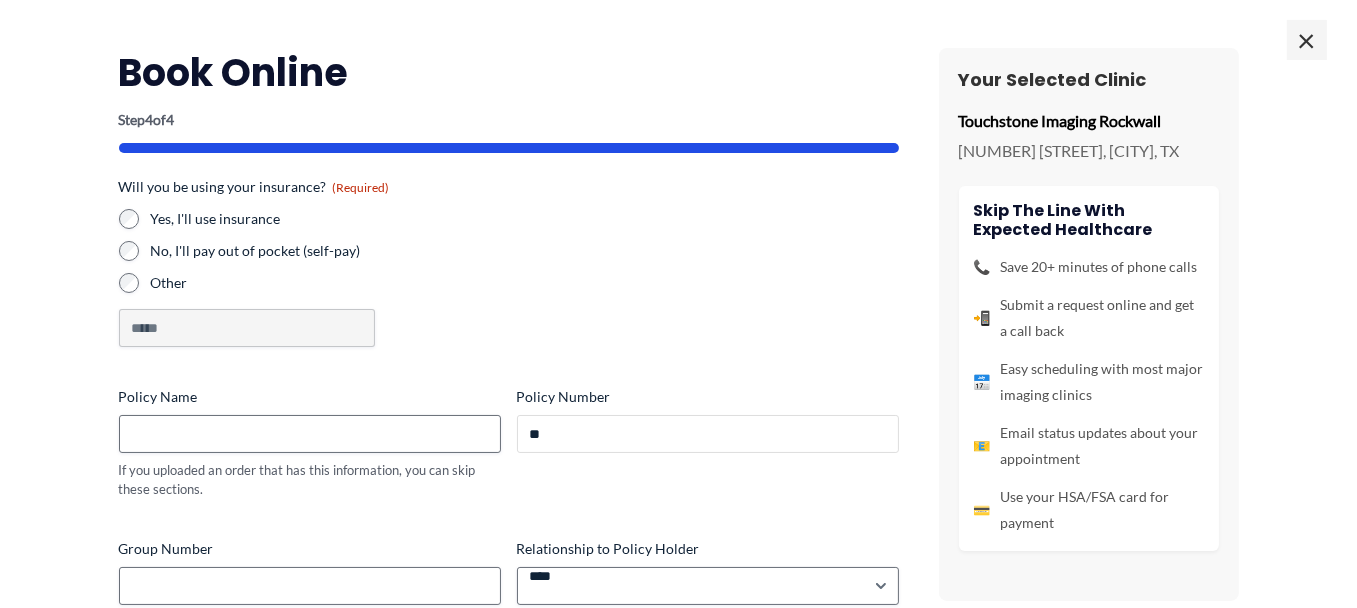 click on "**" at bounding box center (708, 434) 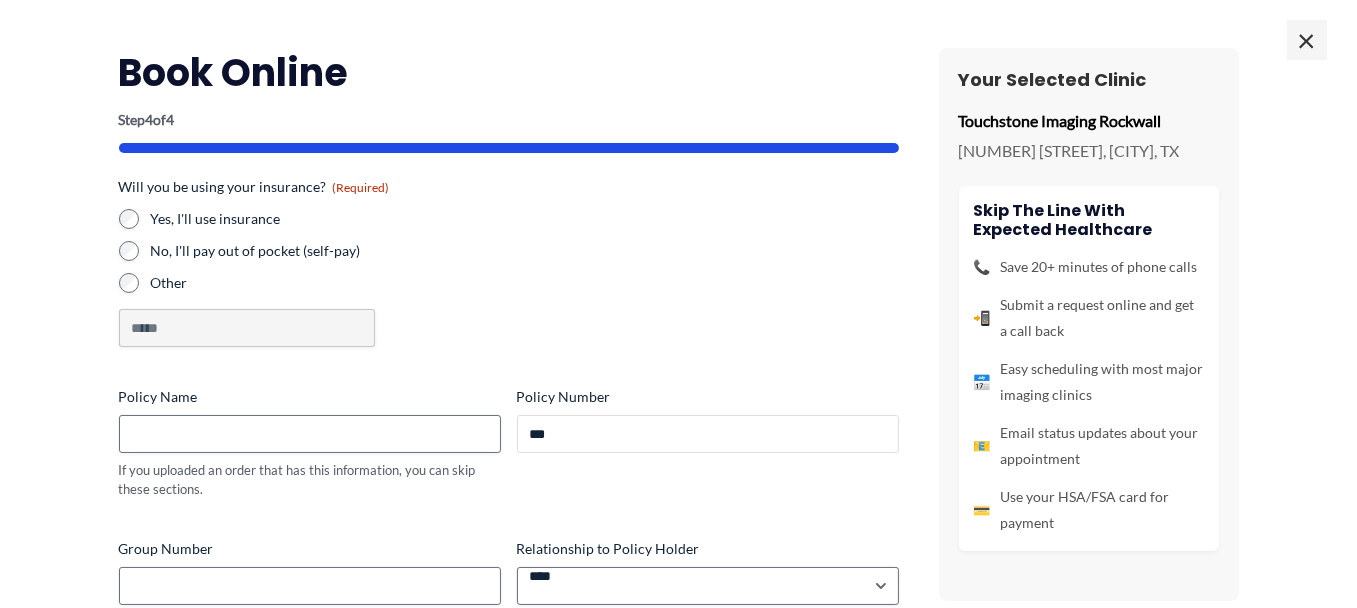 click on "***" at bounding box center (708, 434) 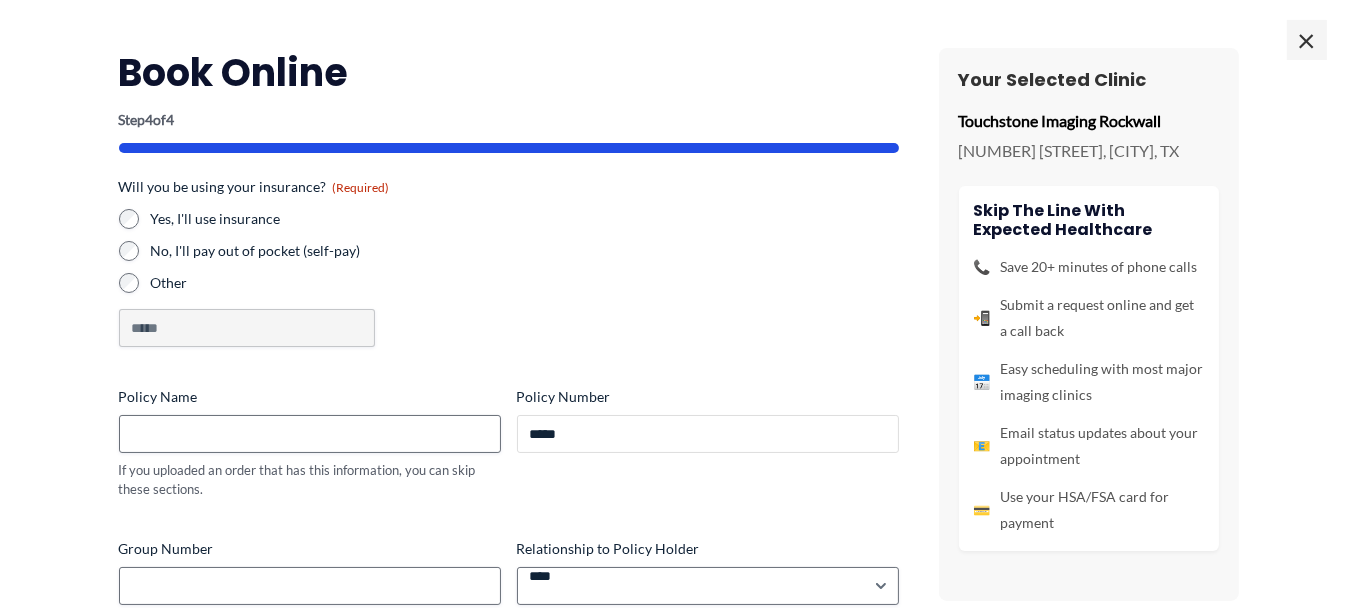 click on "*****" at bounding box center [708, 434] 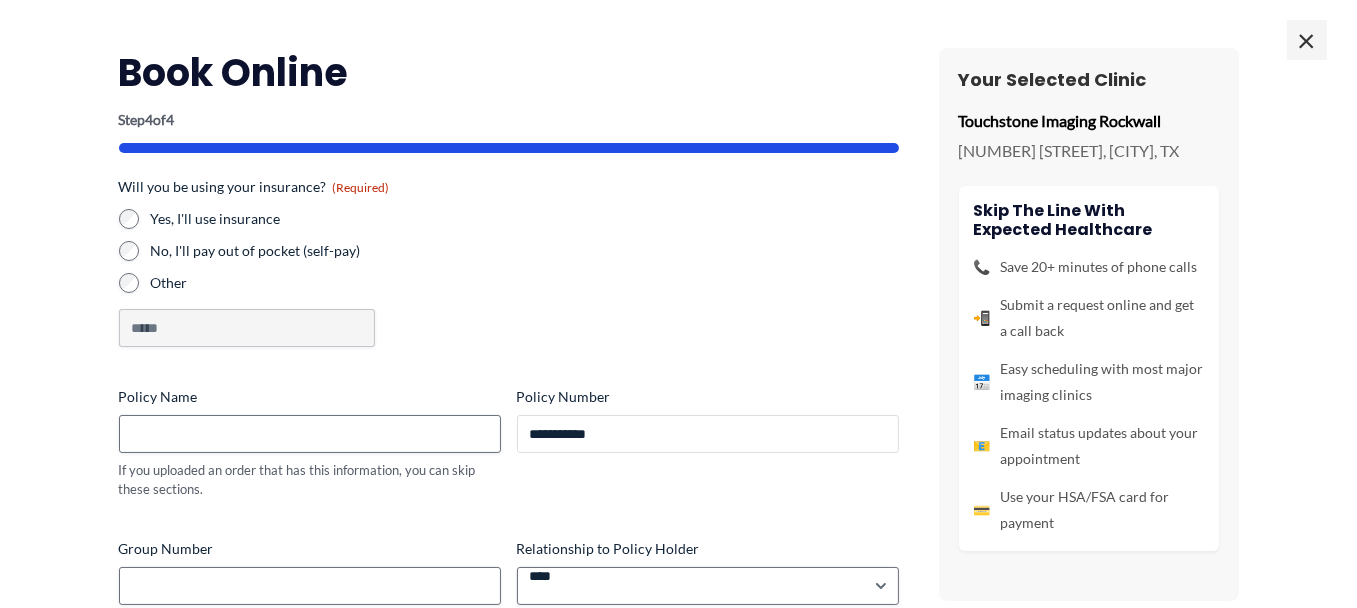 type on "**********" 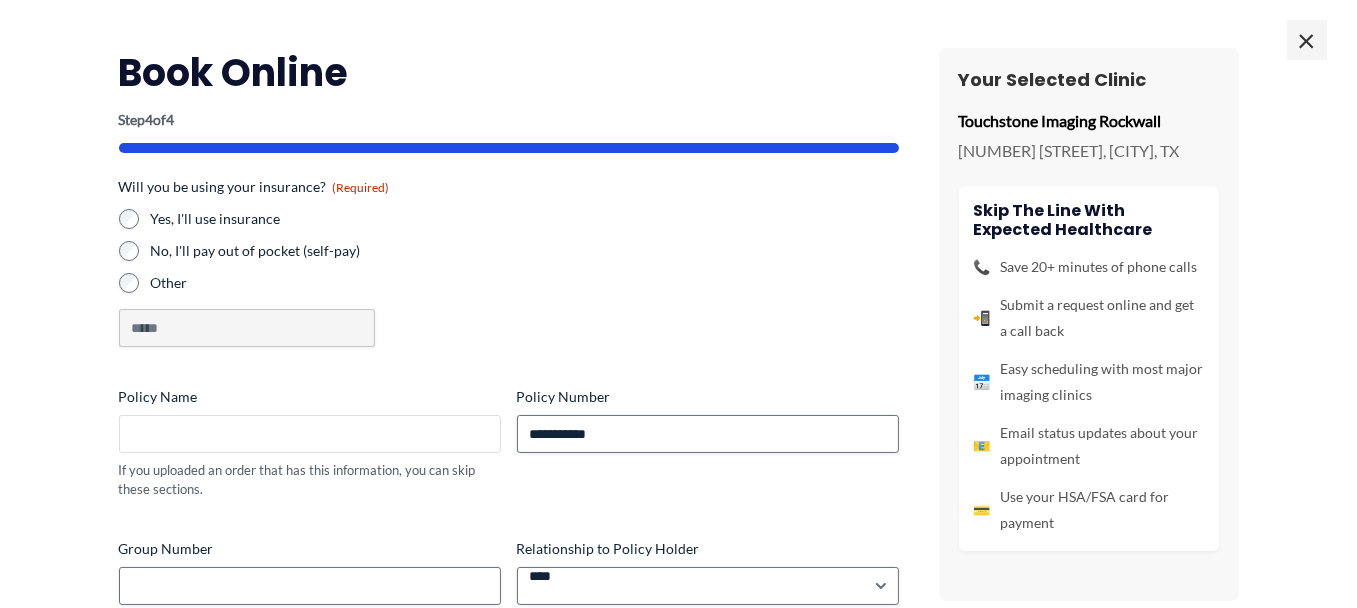 click on "Policy Name" at bounding box center (310, 434) 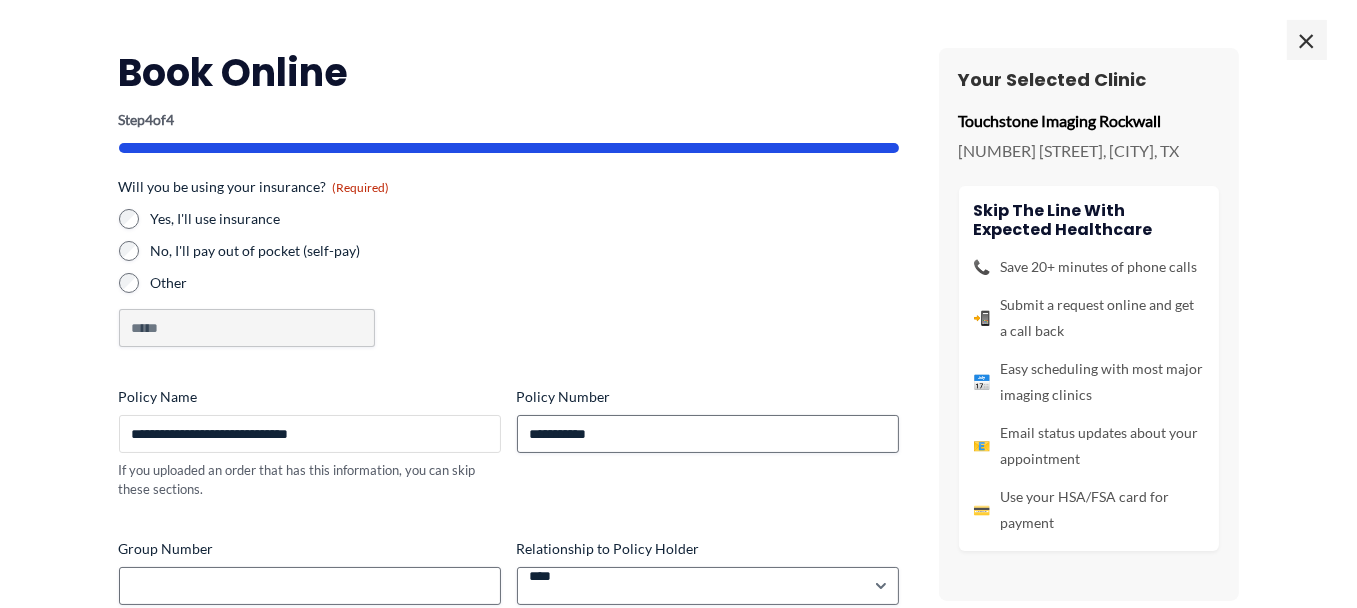 click on "**********" at bounding box center (310, 434) 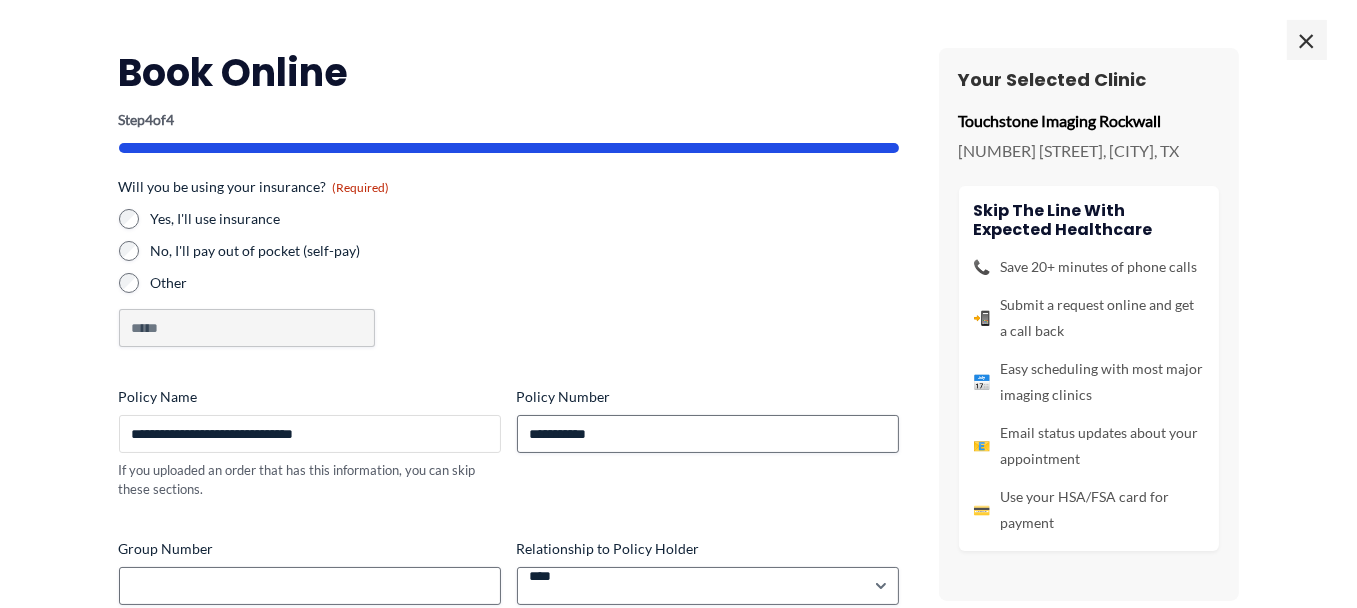 click on "**********" at bounding box center [310, 434] 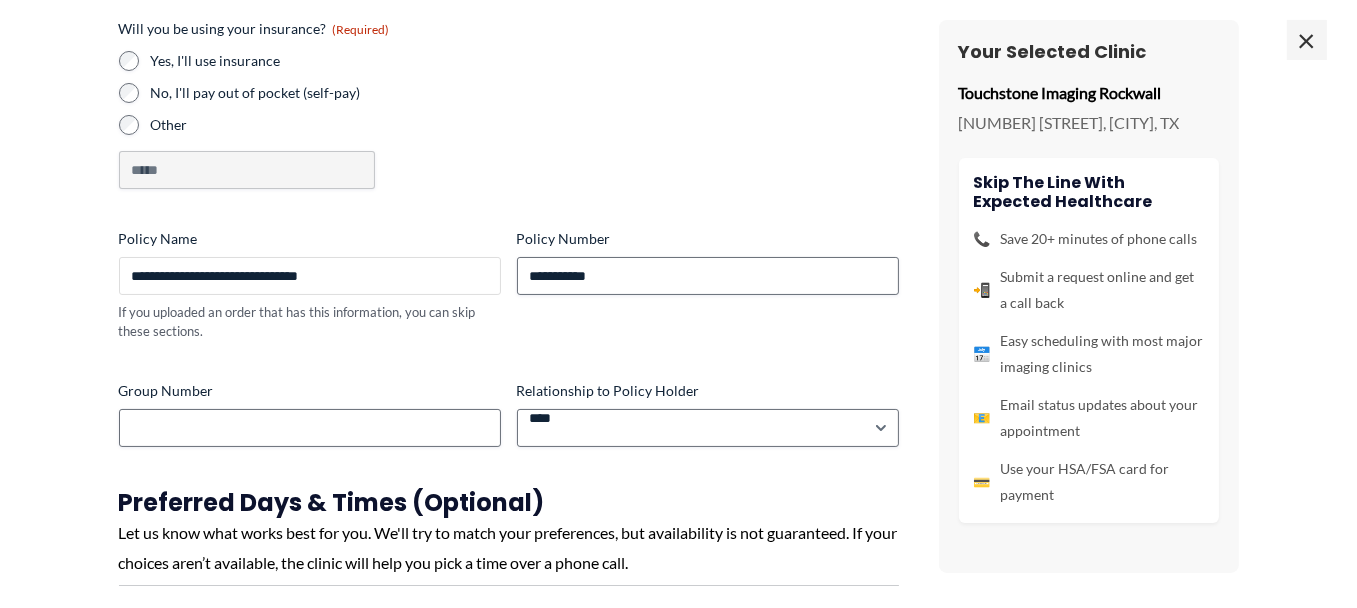 scroll, scrollTop: 212, scrollLeft: 0, axis: vertical 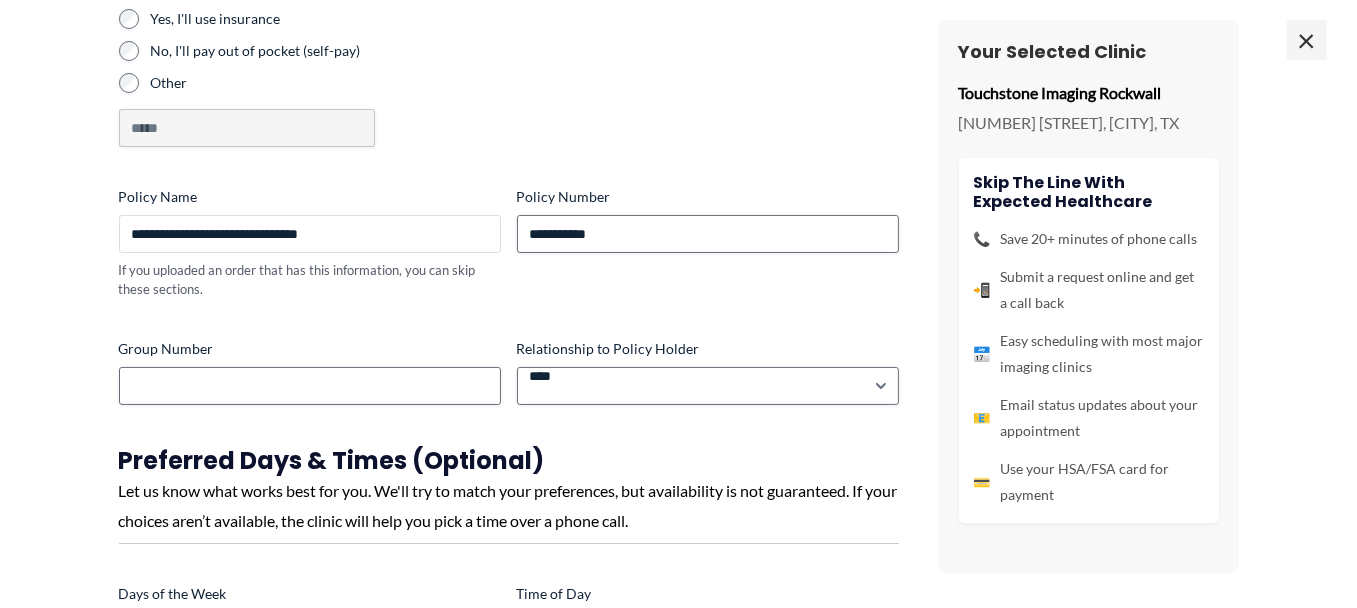 type on "**********" 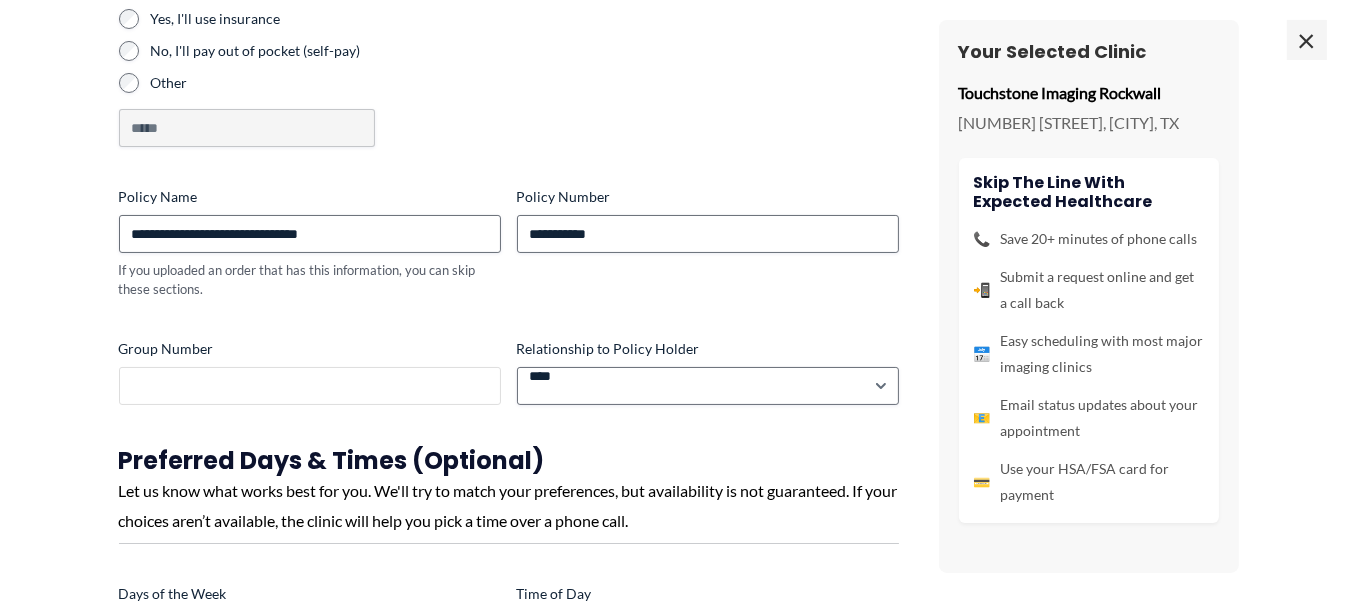 click on "Group Number" at bounding box center (310, 386) 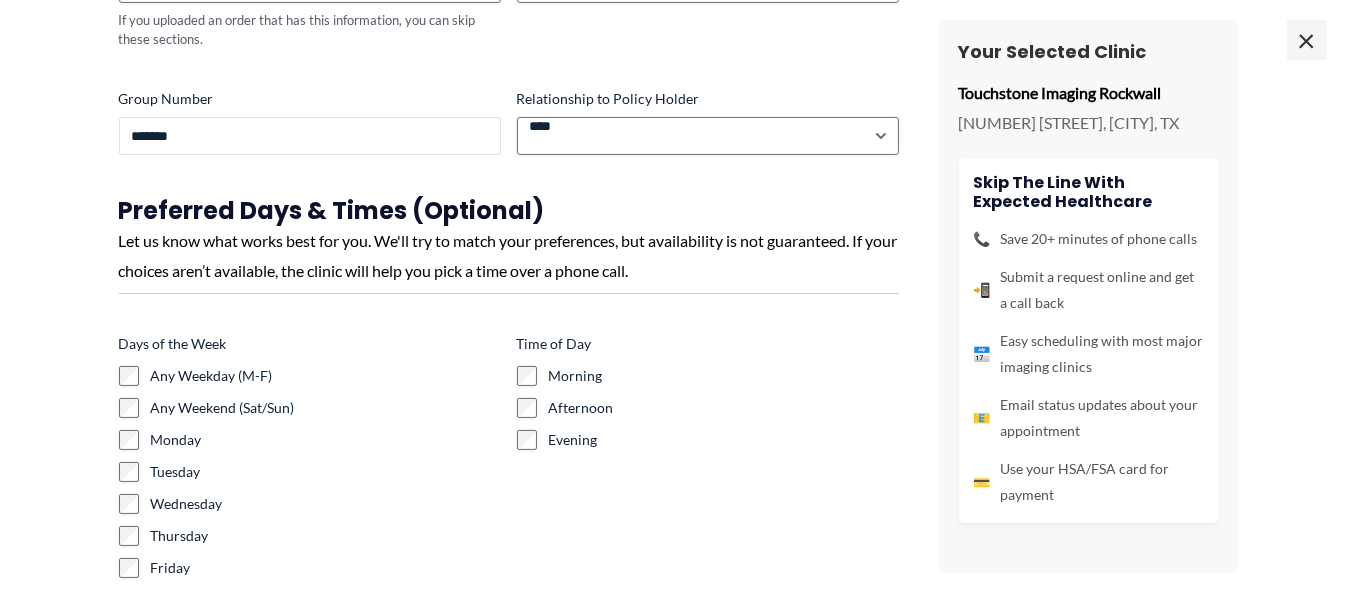 scroll, scrollTop: 512, scrollLeft: 0, axis: vertical 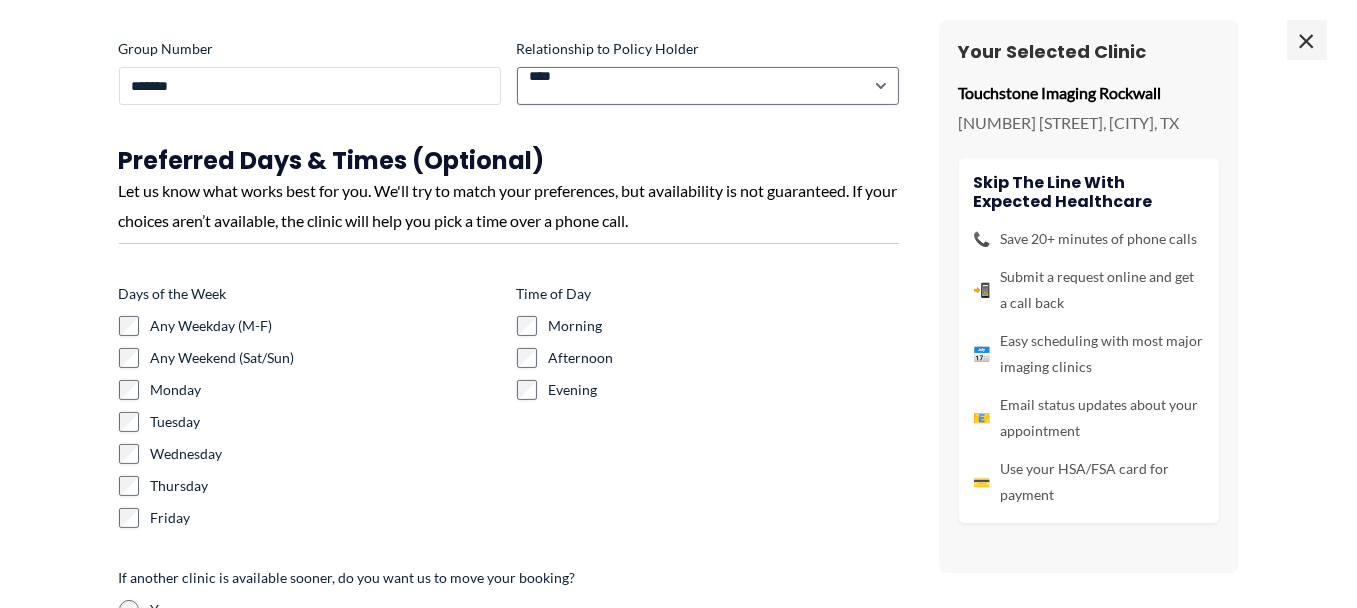 type on "*******" 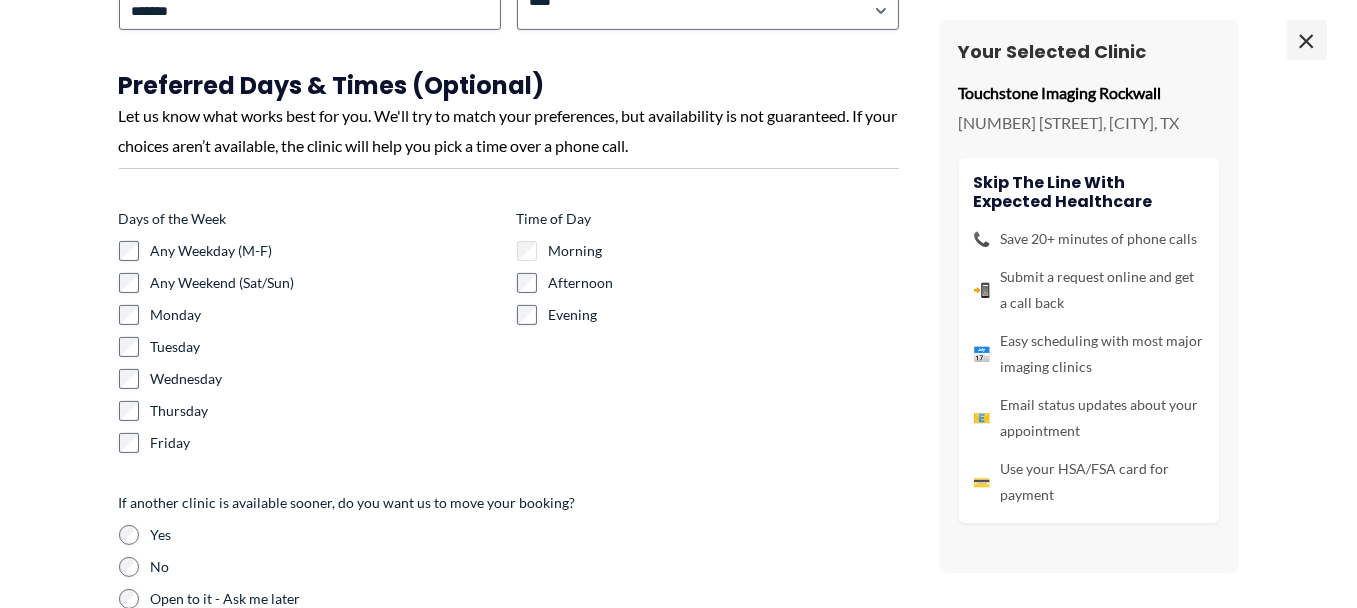 scroll, scrollTop: 612, scrollLeft: 0, axis: vertical 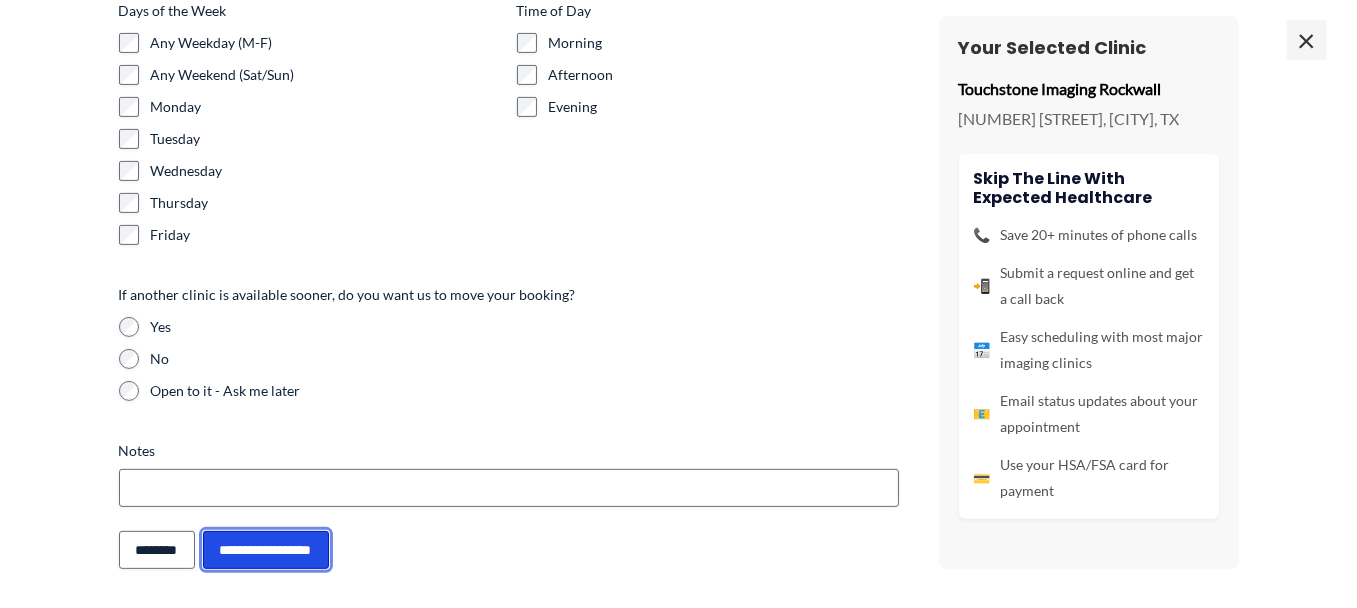 click on "**********" at bounding box center (266, 550) 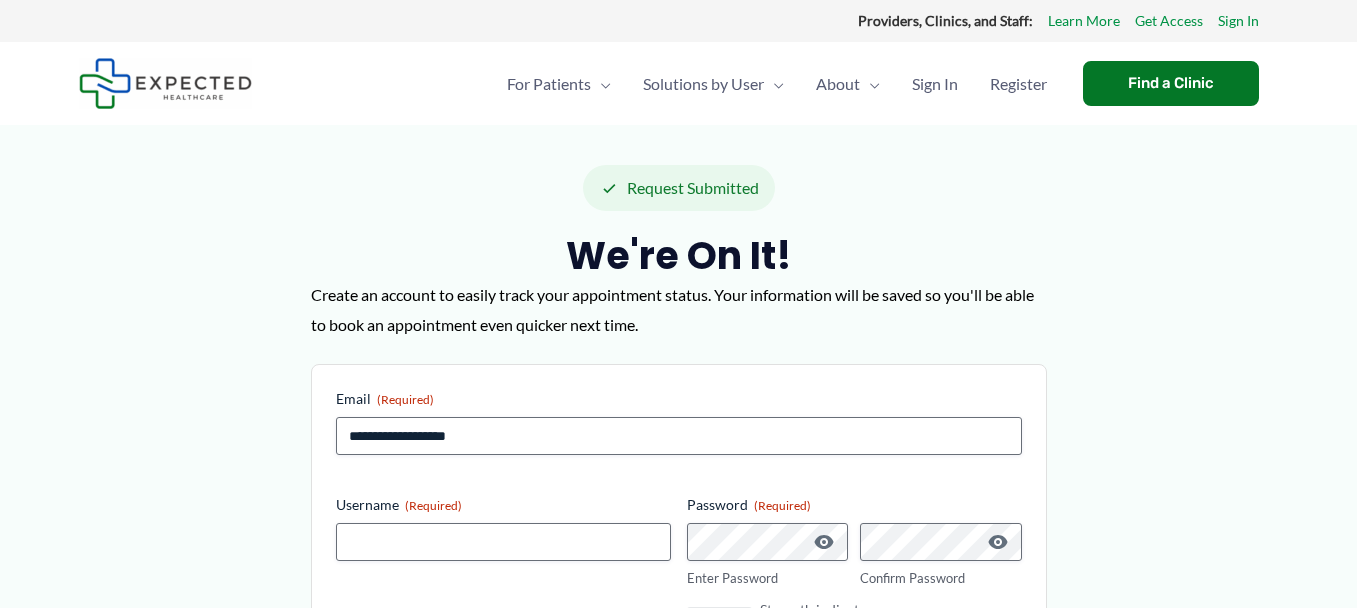 scroll, scrollTop: 0, scrollLeft: 0, axis: both 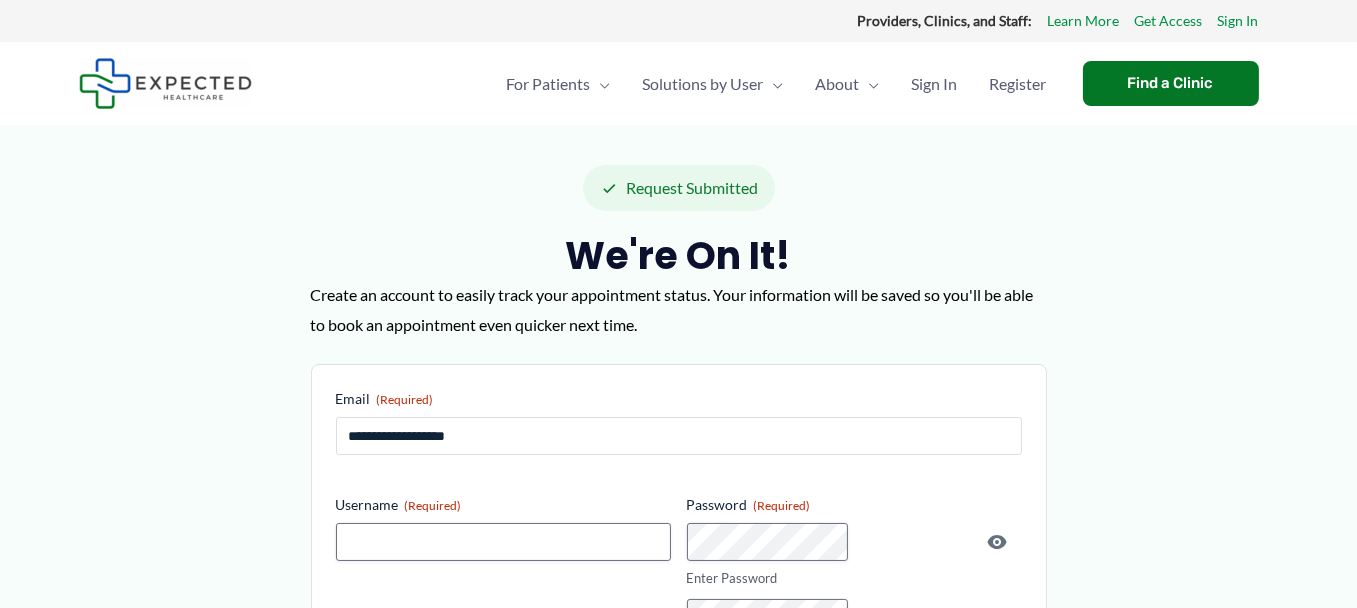 click on "**********" at bounding box center (679, 436) 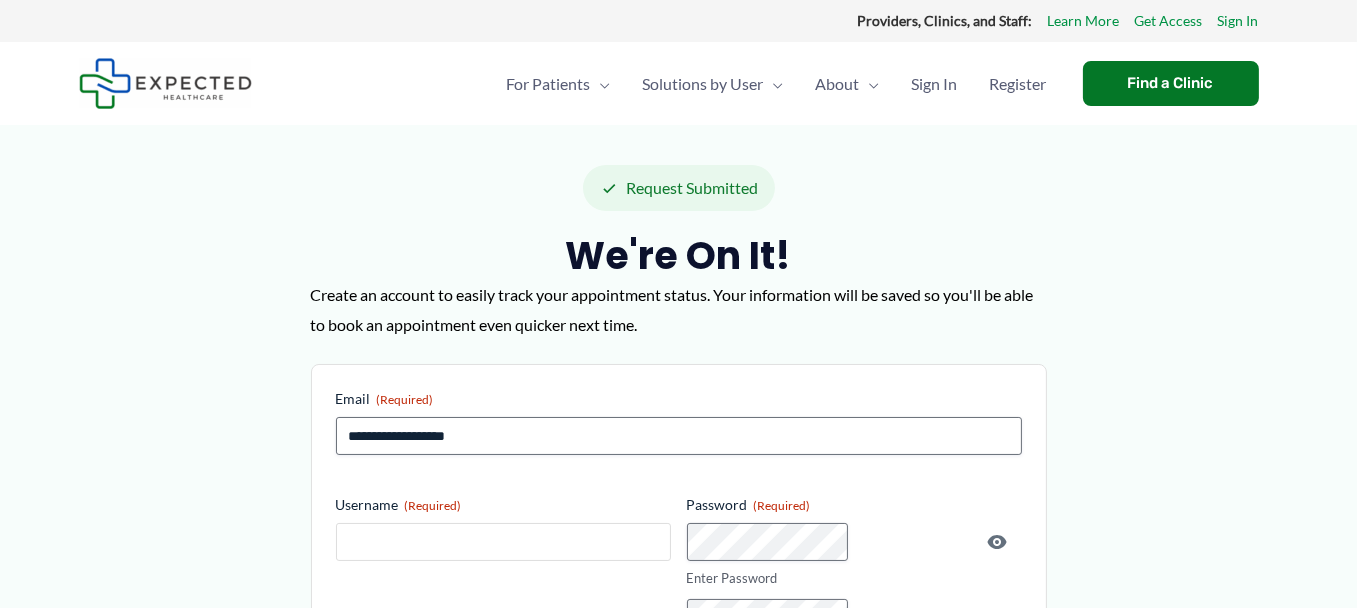 click on "Username (Required)" at bounding box center (503, 542) 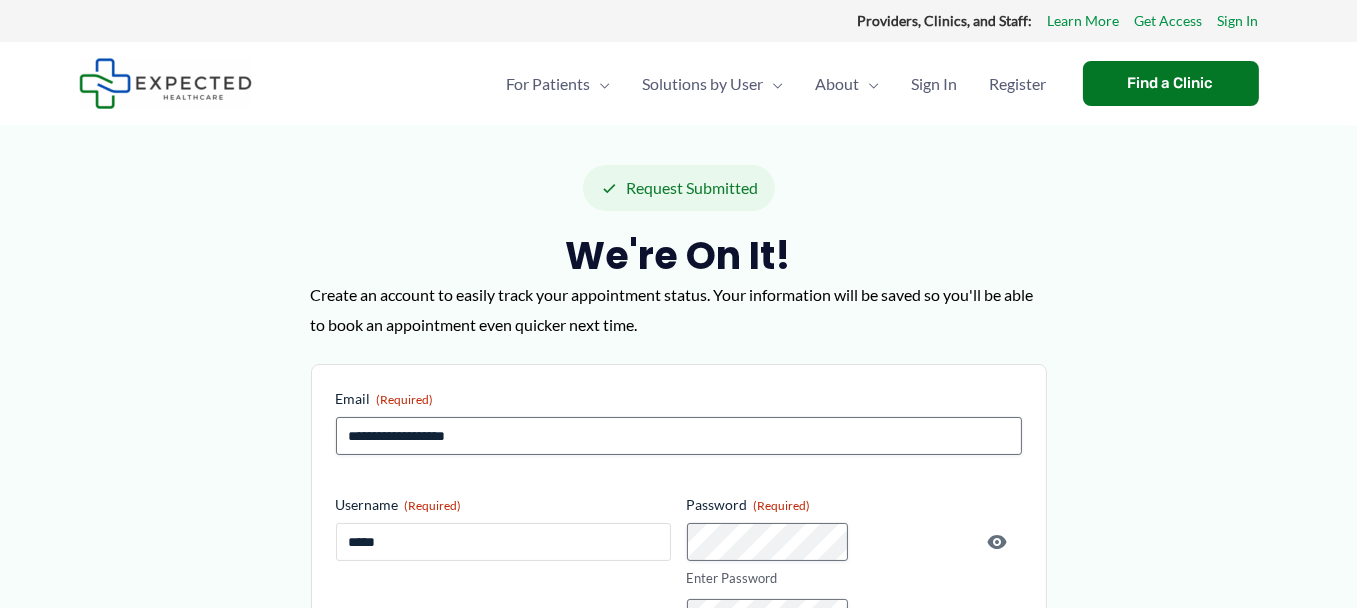 type on "*****" 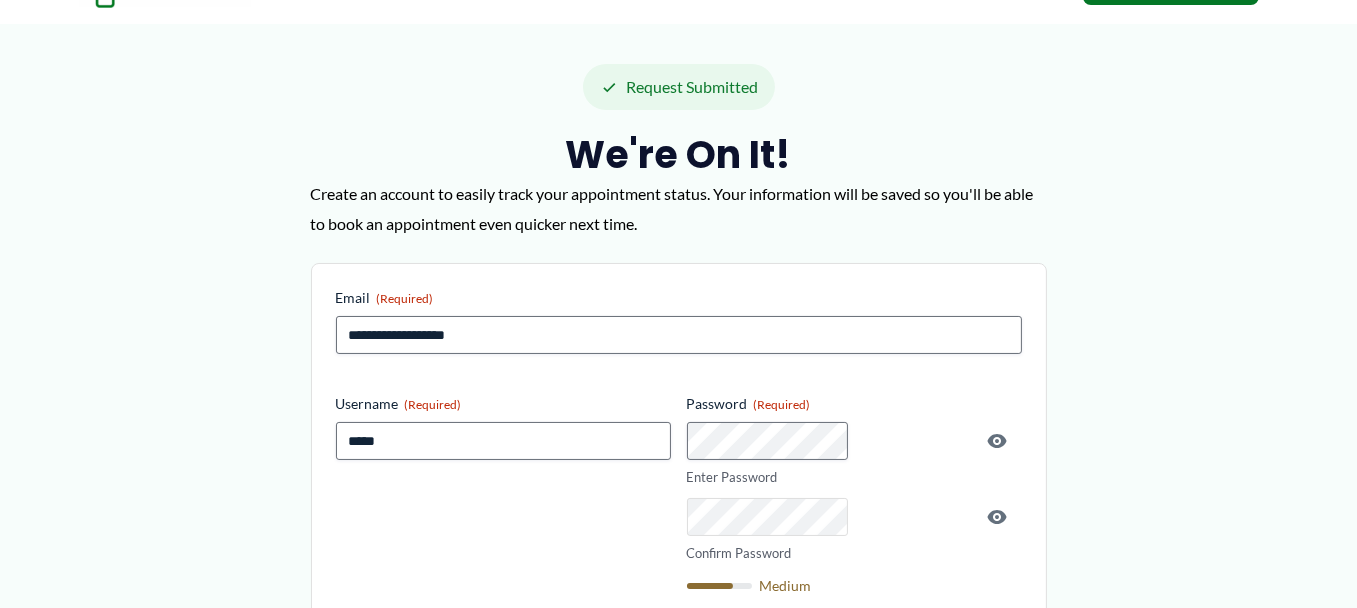 scroll, scrollTop: 200, scrollLeft: 0, axis: vertical 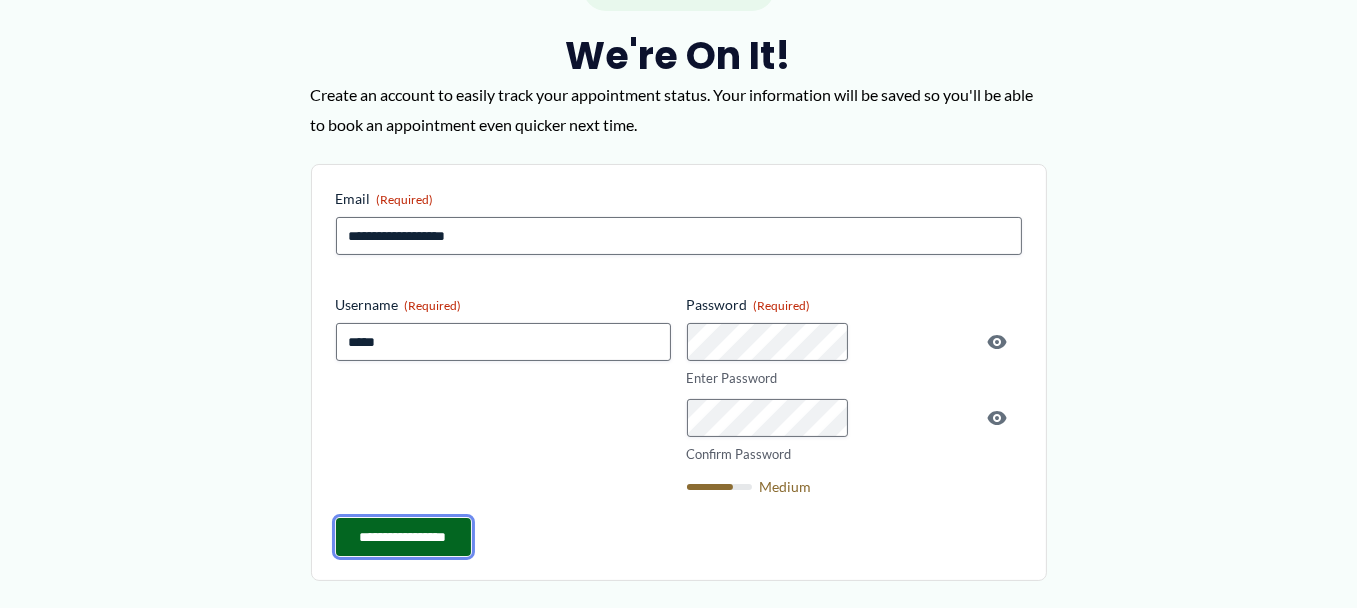 click on "**********" at bounding box center (403, 537) 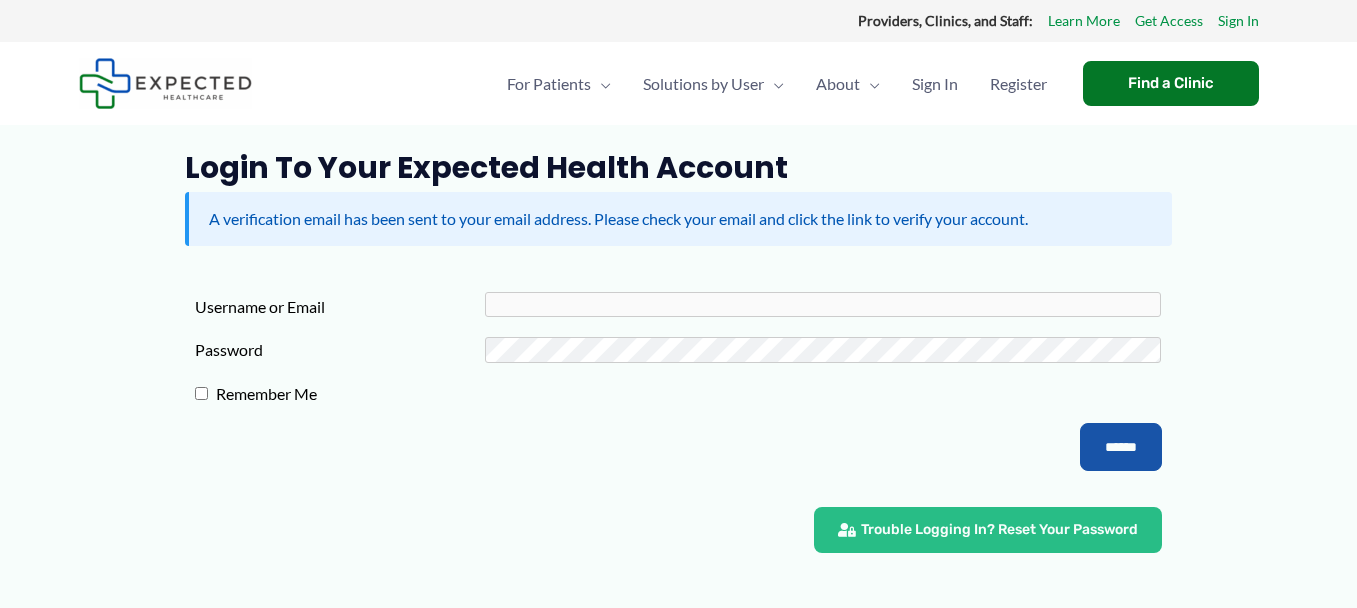 scroll, scrollTop: 0, scrollLeft: 0, axis: both 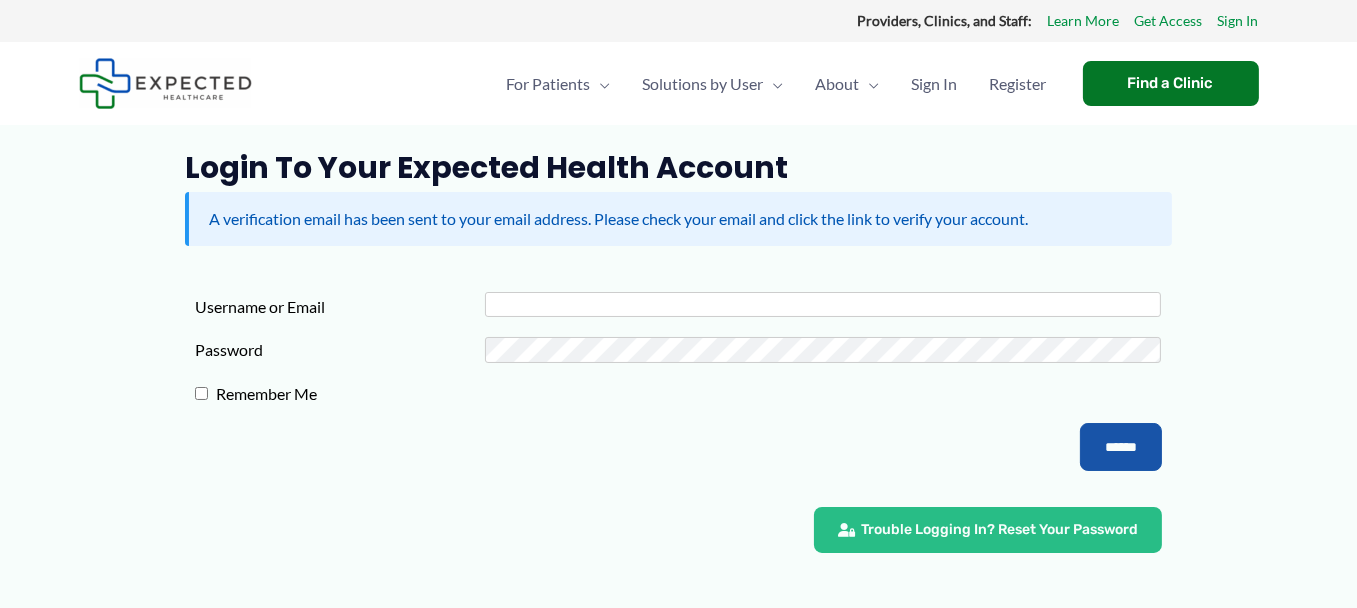 type on "*****" 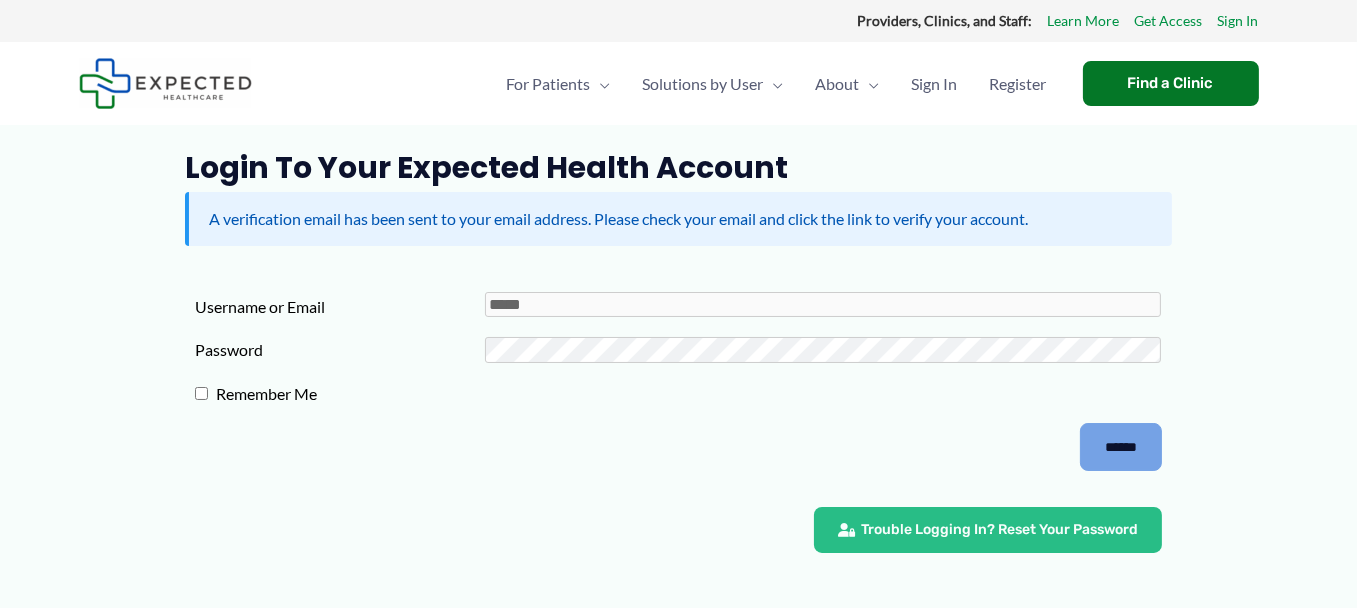 click on "******" at bounding box center [1121, 447] 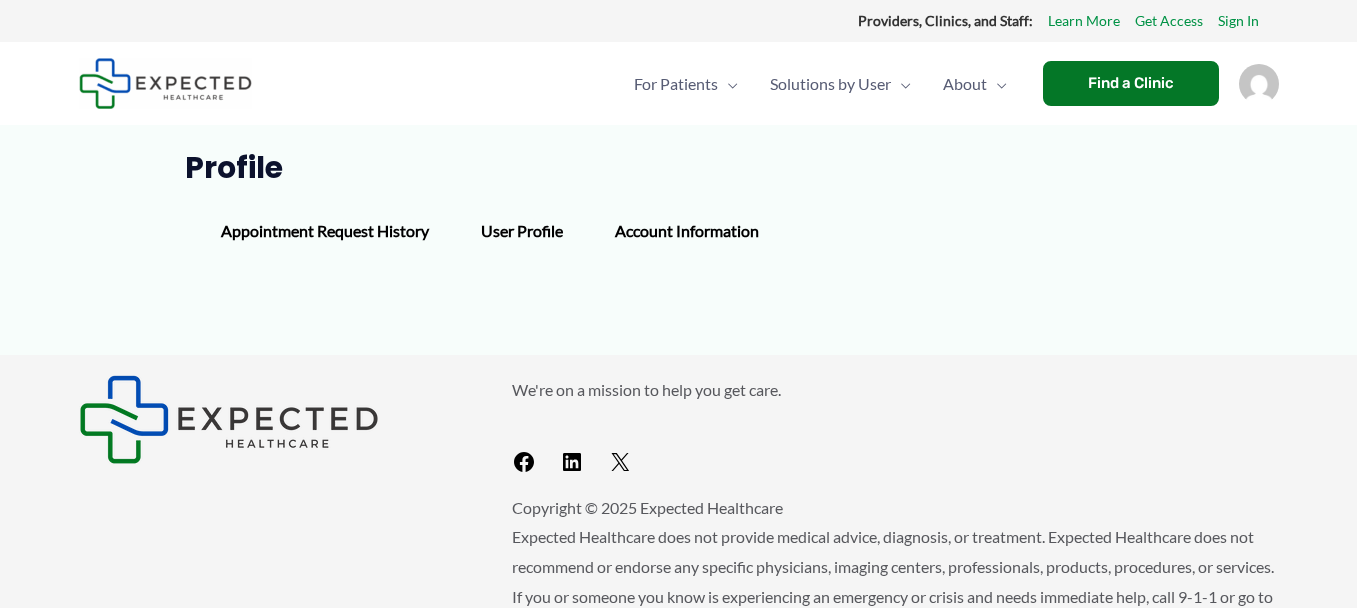 scroll, scrollTop: 0, scrollLeft: 0, axis: both 